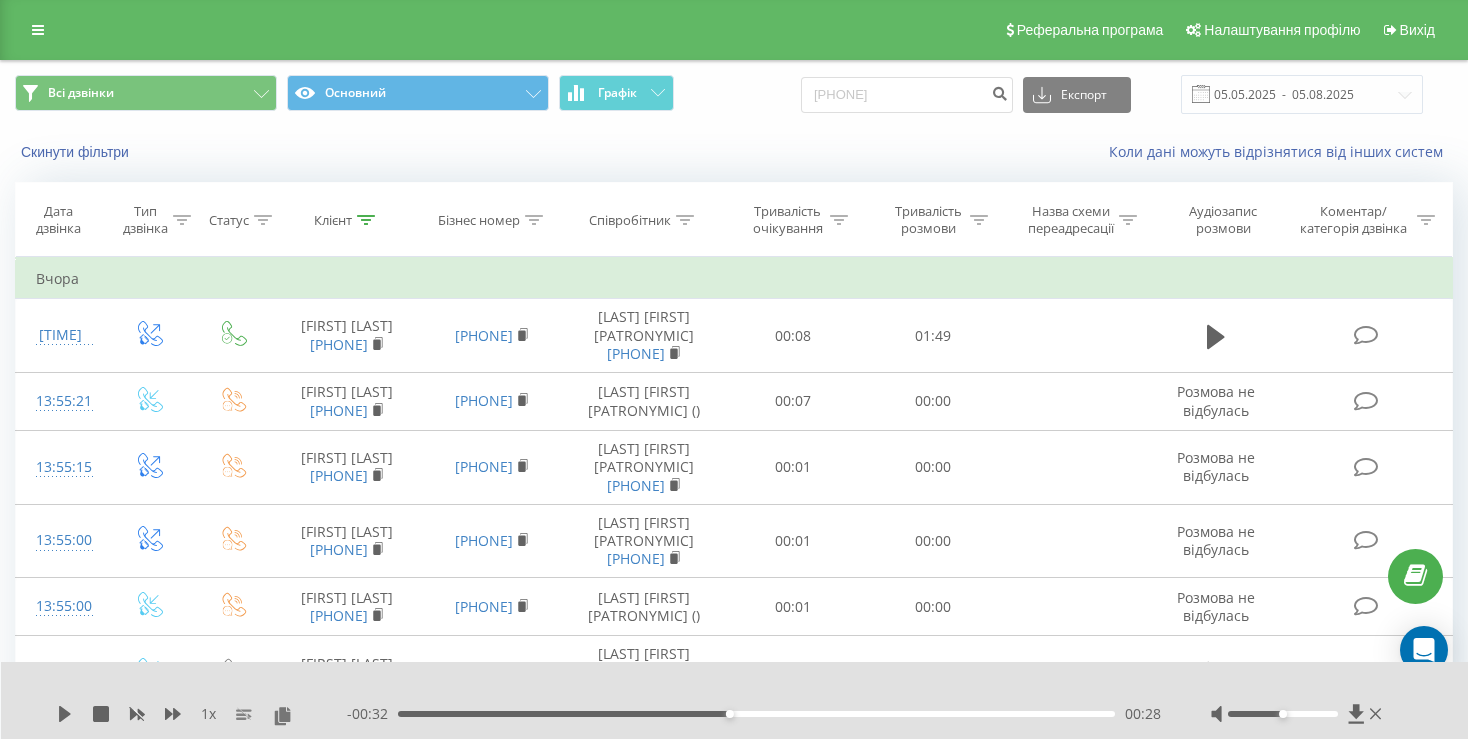 scroll, scrollTop: 0, scrollLeft: 0, axis: both 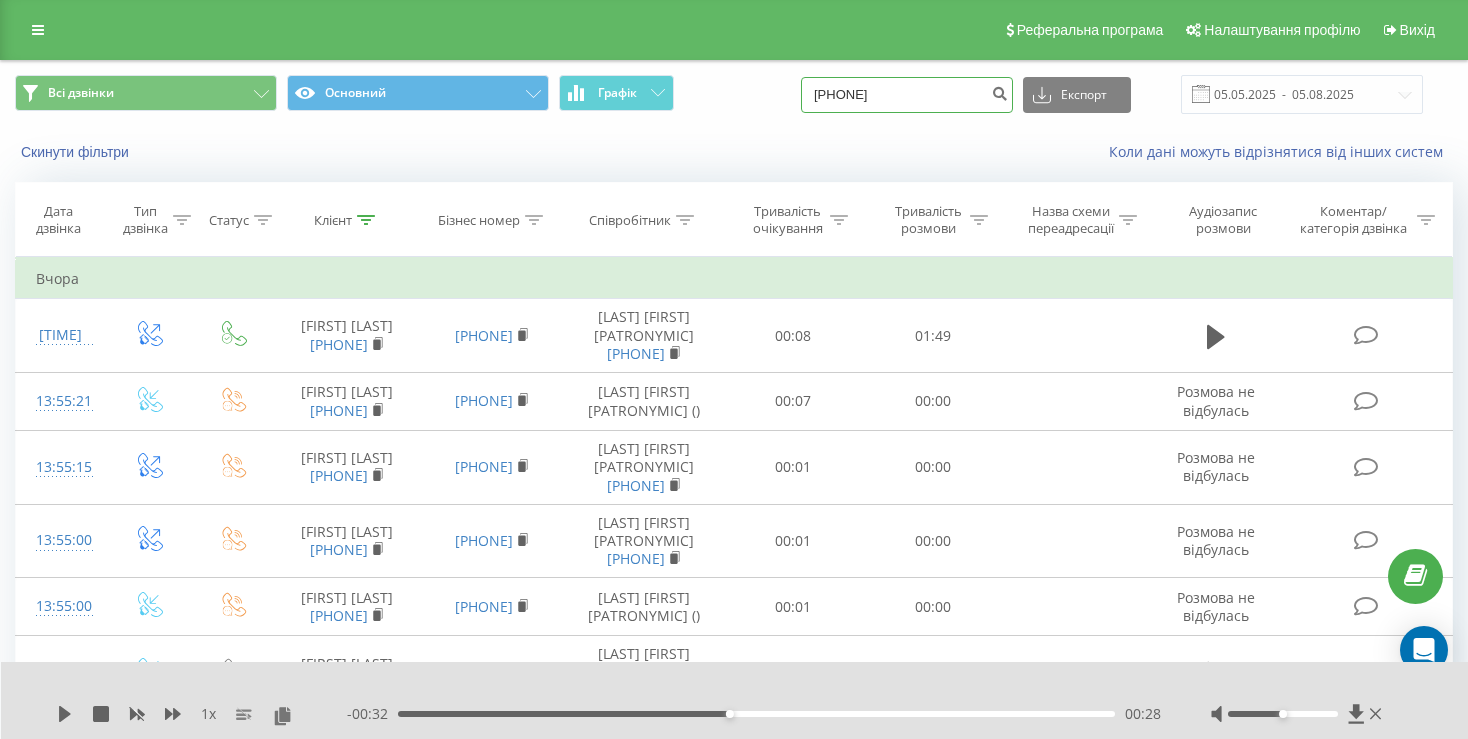 drag, startPoint x: 878, startPoint y: 91, endPoint x: 766, endPoint y: 90, distance: 112.00446 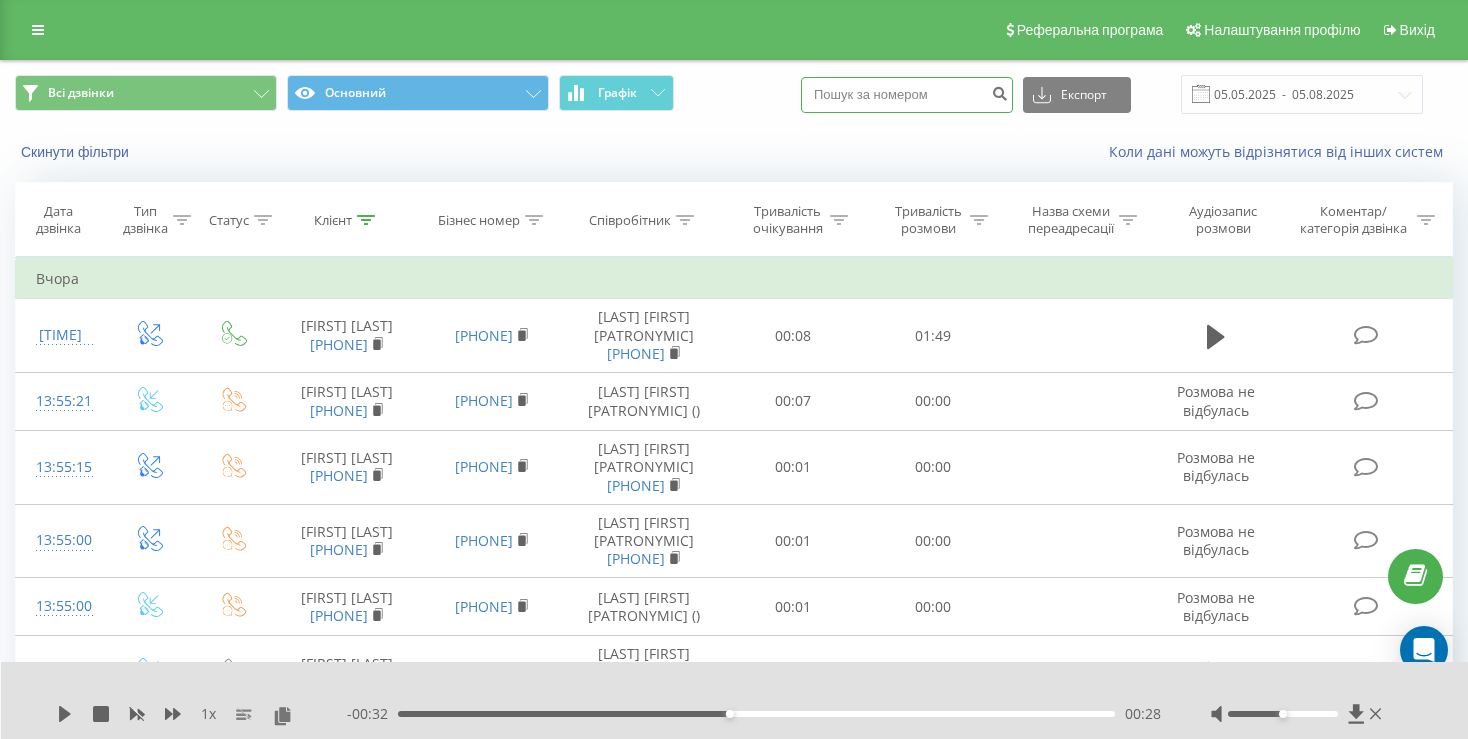 type 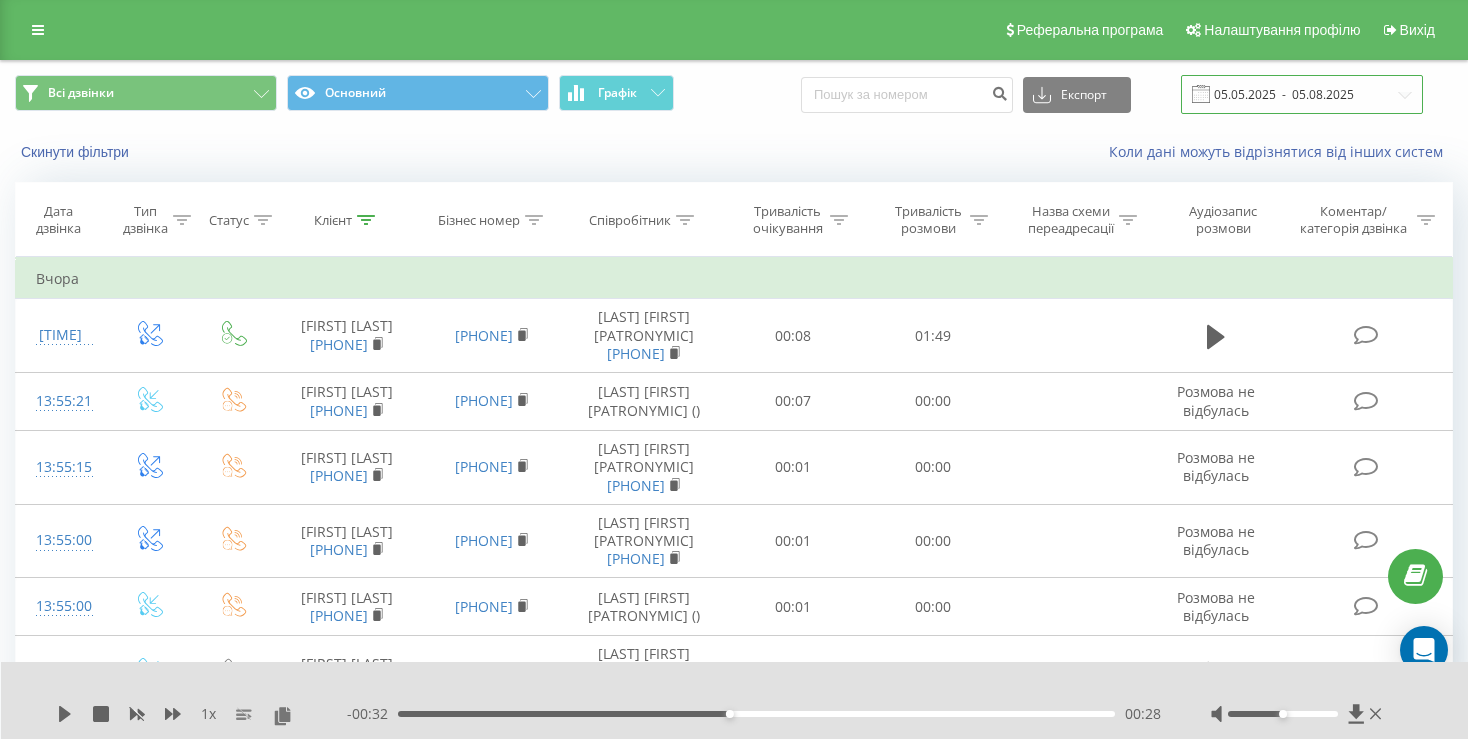 click on "05.05.2025  -  05.08.2025" at bounding box center (1302, 94) 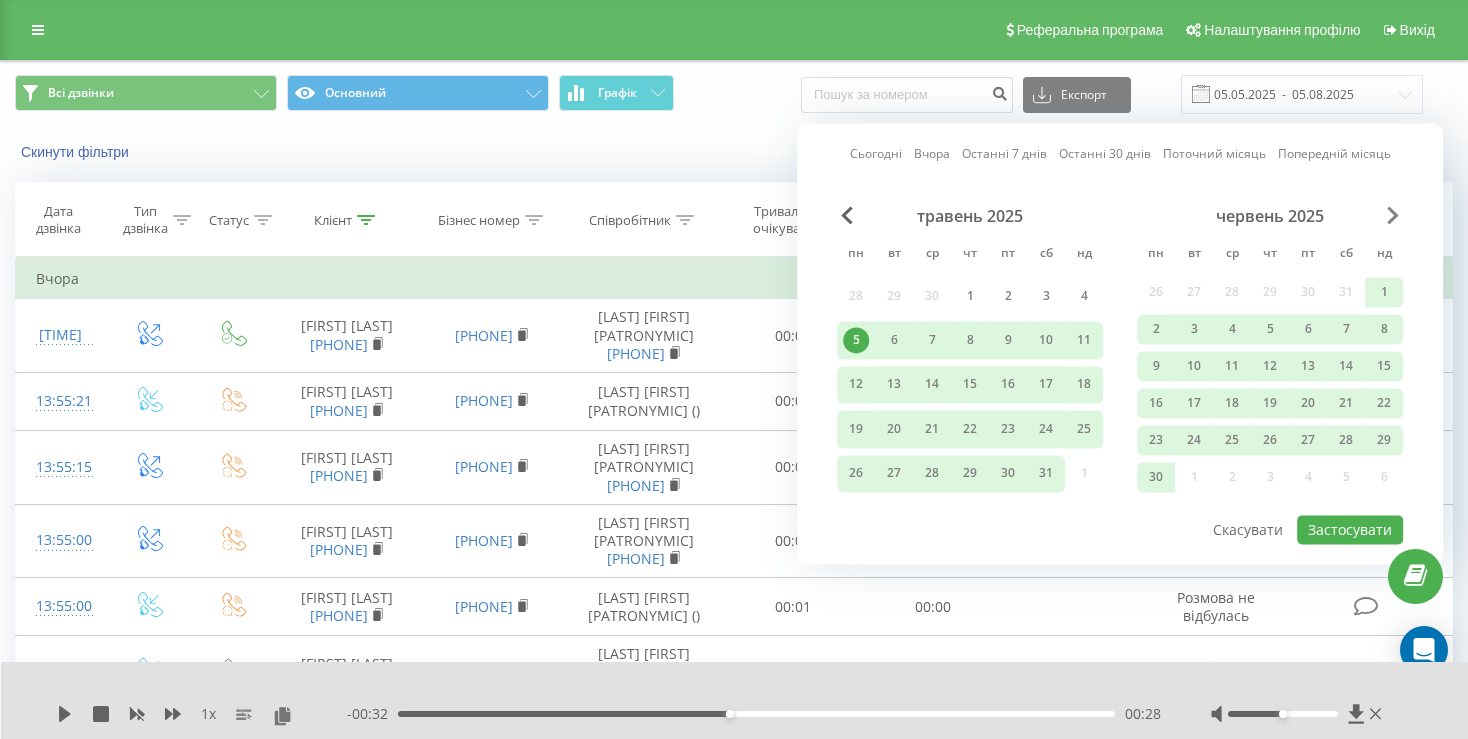 click on "Сьогодні Вчора Останні 7 днів Останні 30 днів Поточний місяць Попередній місяць травень 2025 пн вт ср чт пт сб нд 28 29 30 1 2 3 4 5 6 7 8 9 10 11 12 13 14 15 16 17 18 19 20 21 22 23 24 25 26 27 28 29 30 31 1 червень 2025 пн вт ср чт пт сб нд 26 27 28 29 30 31 1 2 3 4 5 6 7 8 9 10 11 12 13 14 15 16 17 18 19 20 21 22 23 24 25 26 27 28 29 30 1 2 3 4 5 6 Застосувати Скасувати" at bounding box center [1120, 343] 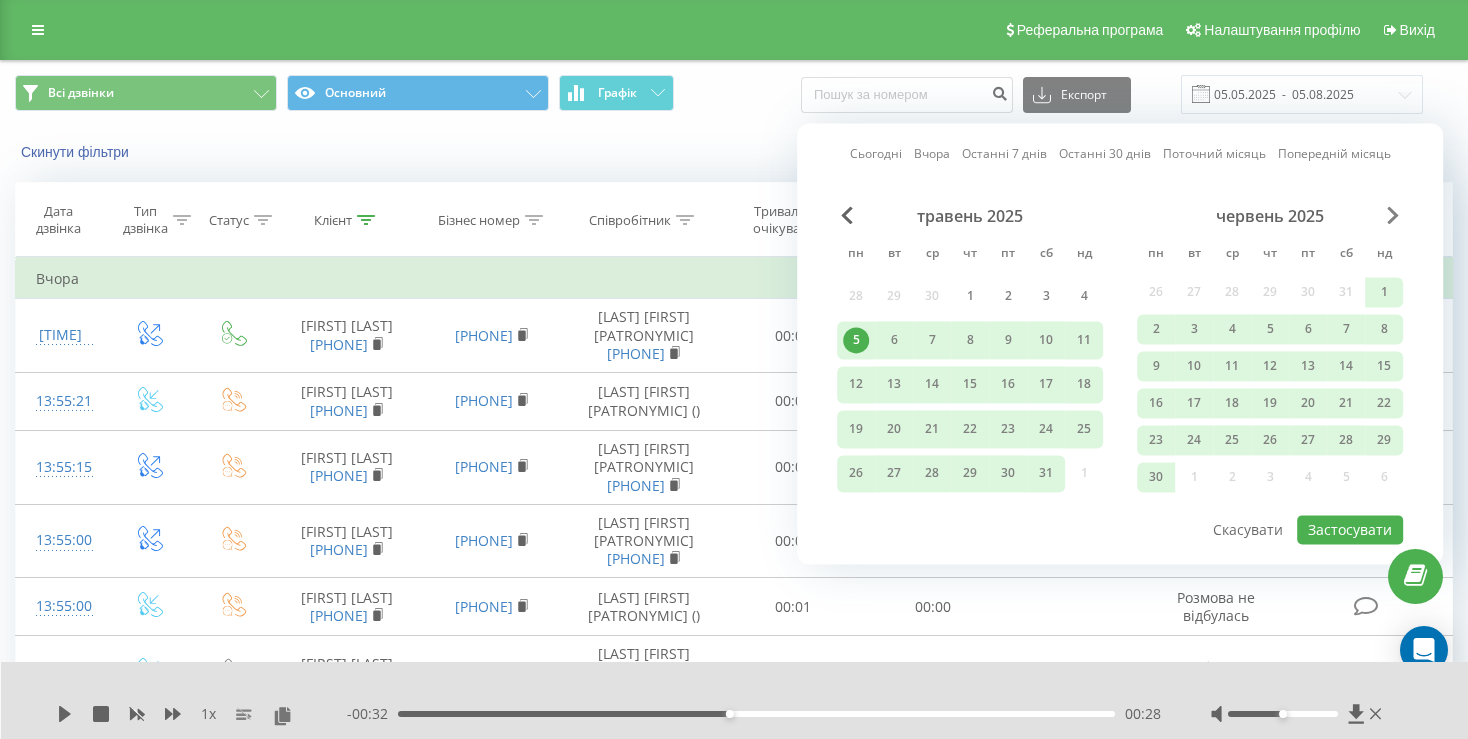 click at bounding box center (1393, 215) 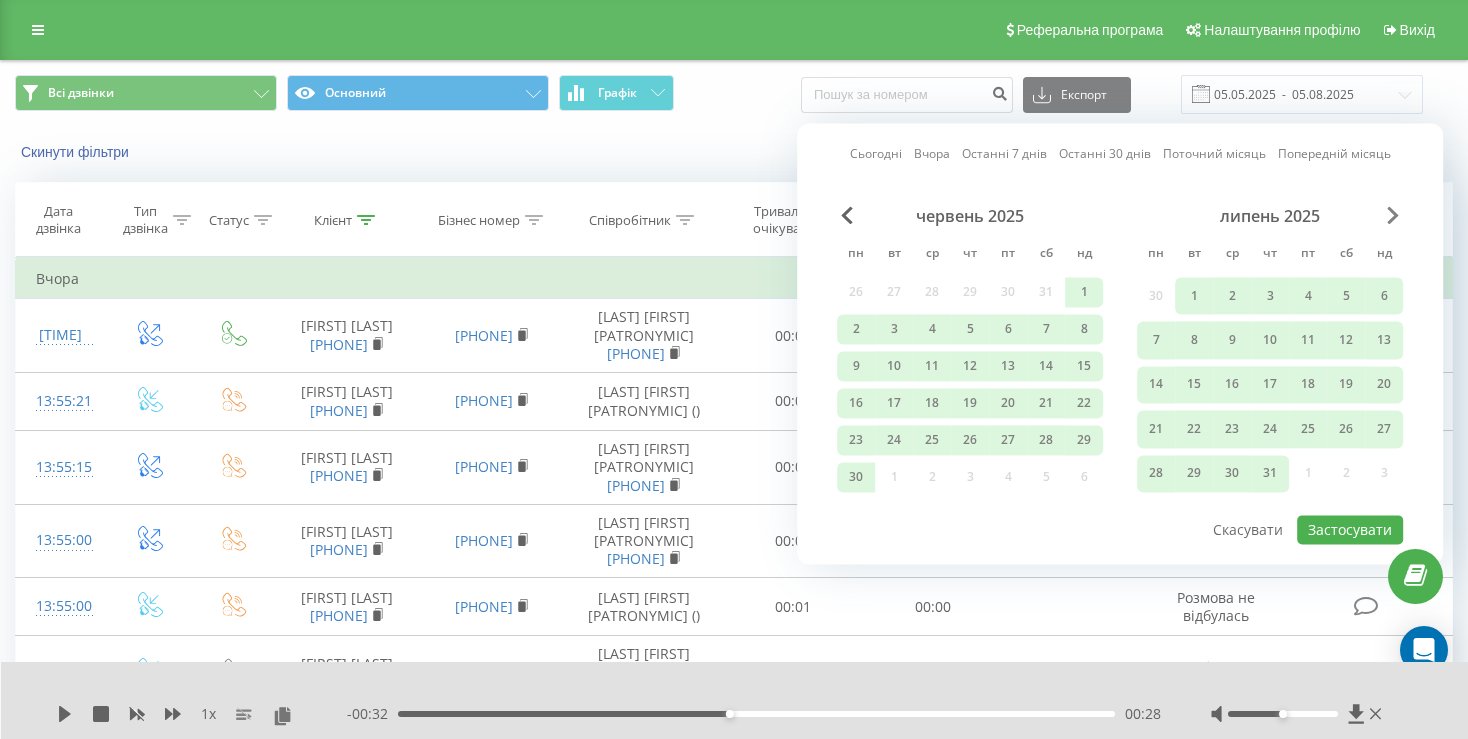 click at bounding box center [1393, 215] 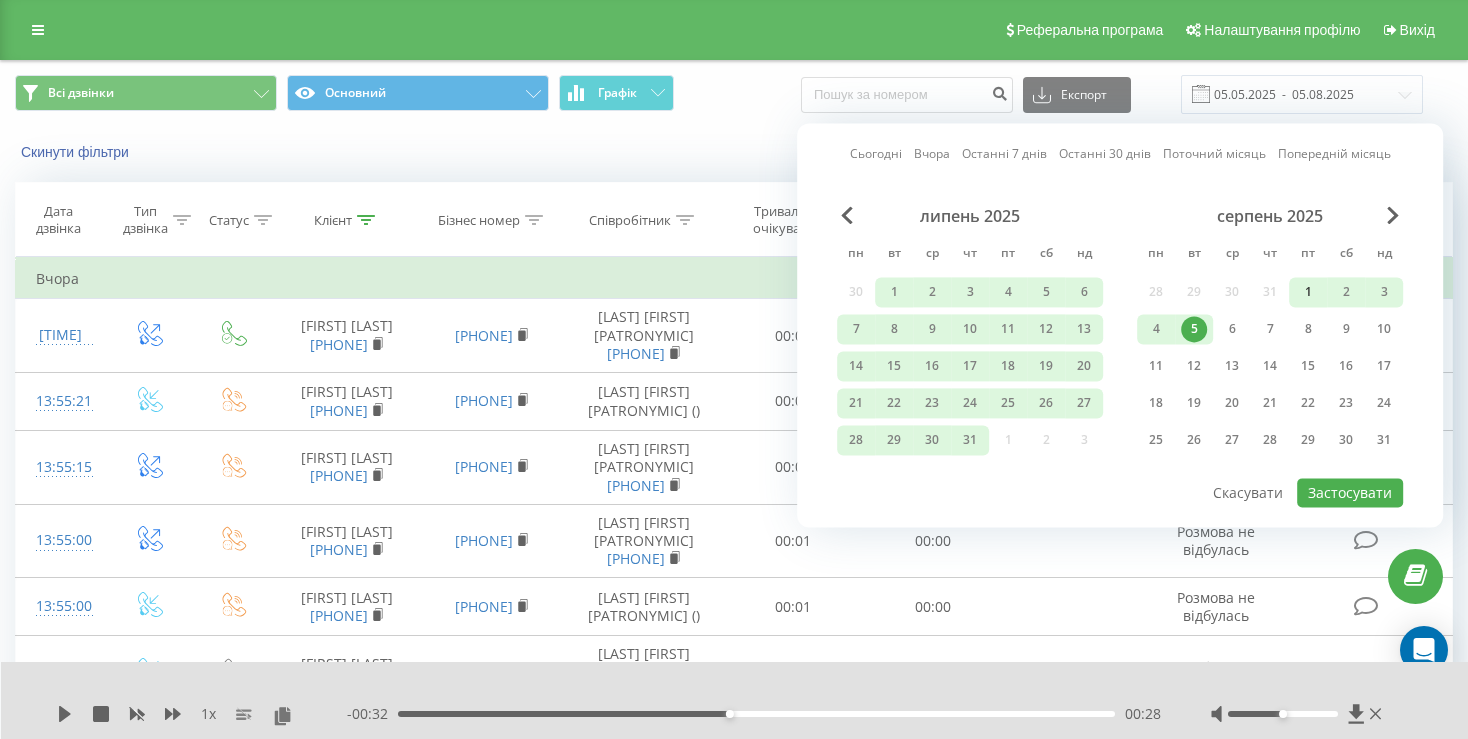 click on "1" at bounding box center [1308, 292] 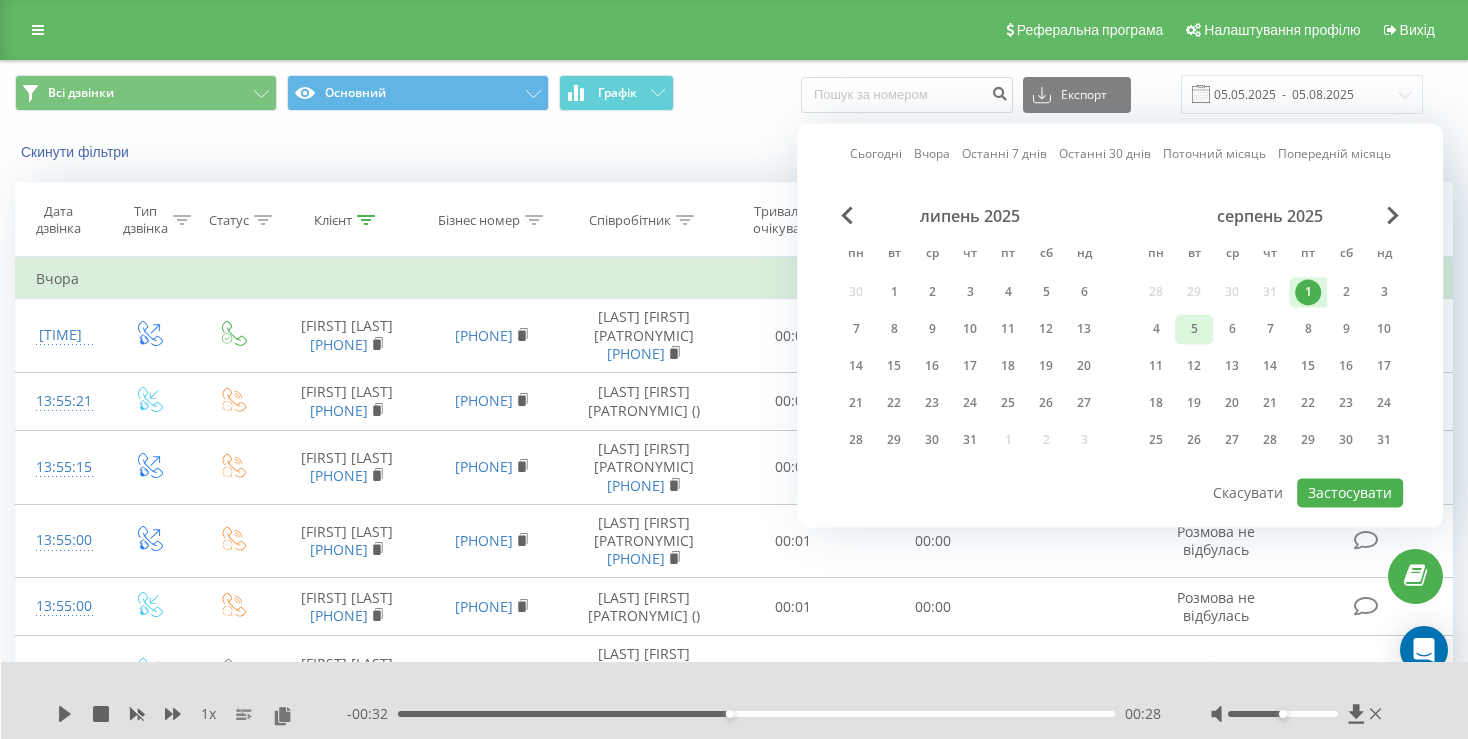click on "5" at bounding box center (1194, 329) 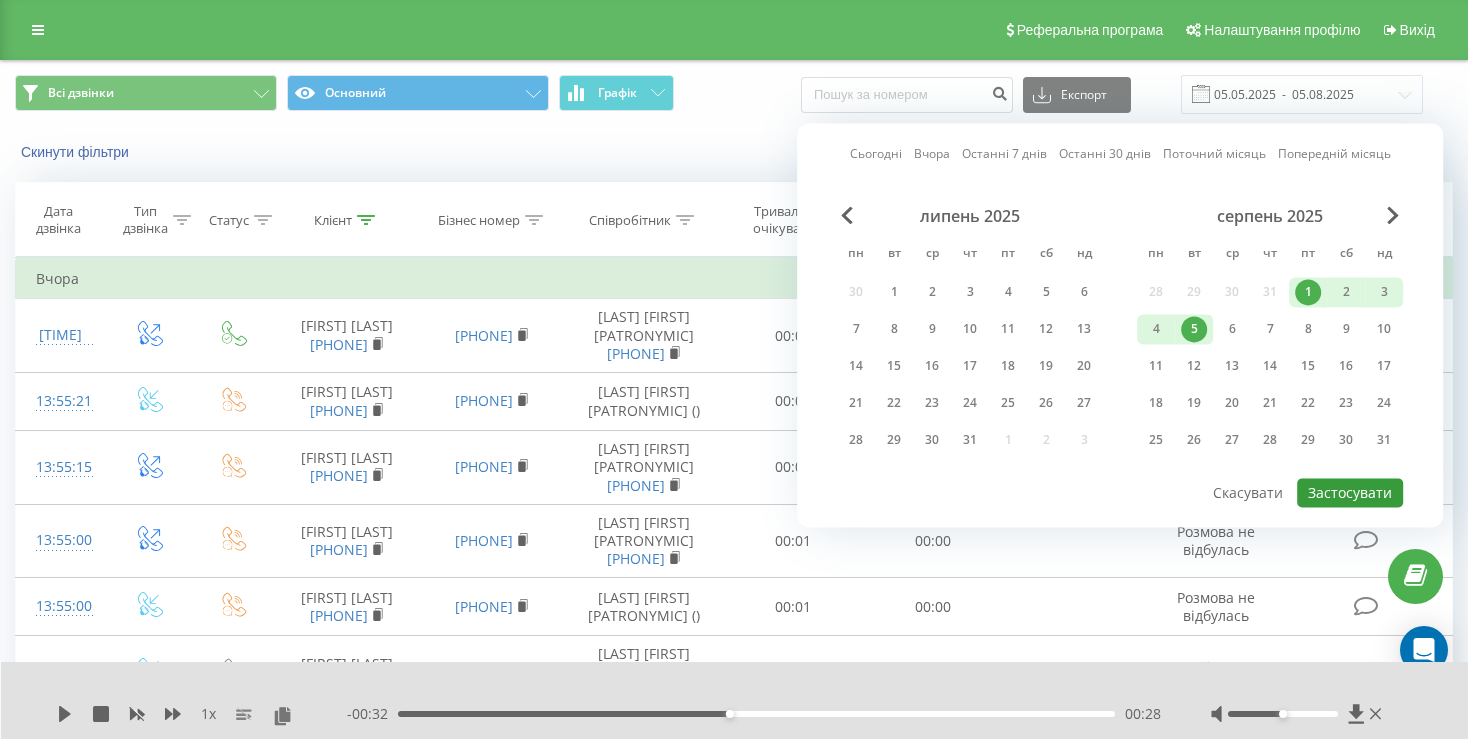 click on "Застосувати" at bounding box center [1350, 492] 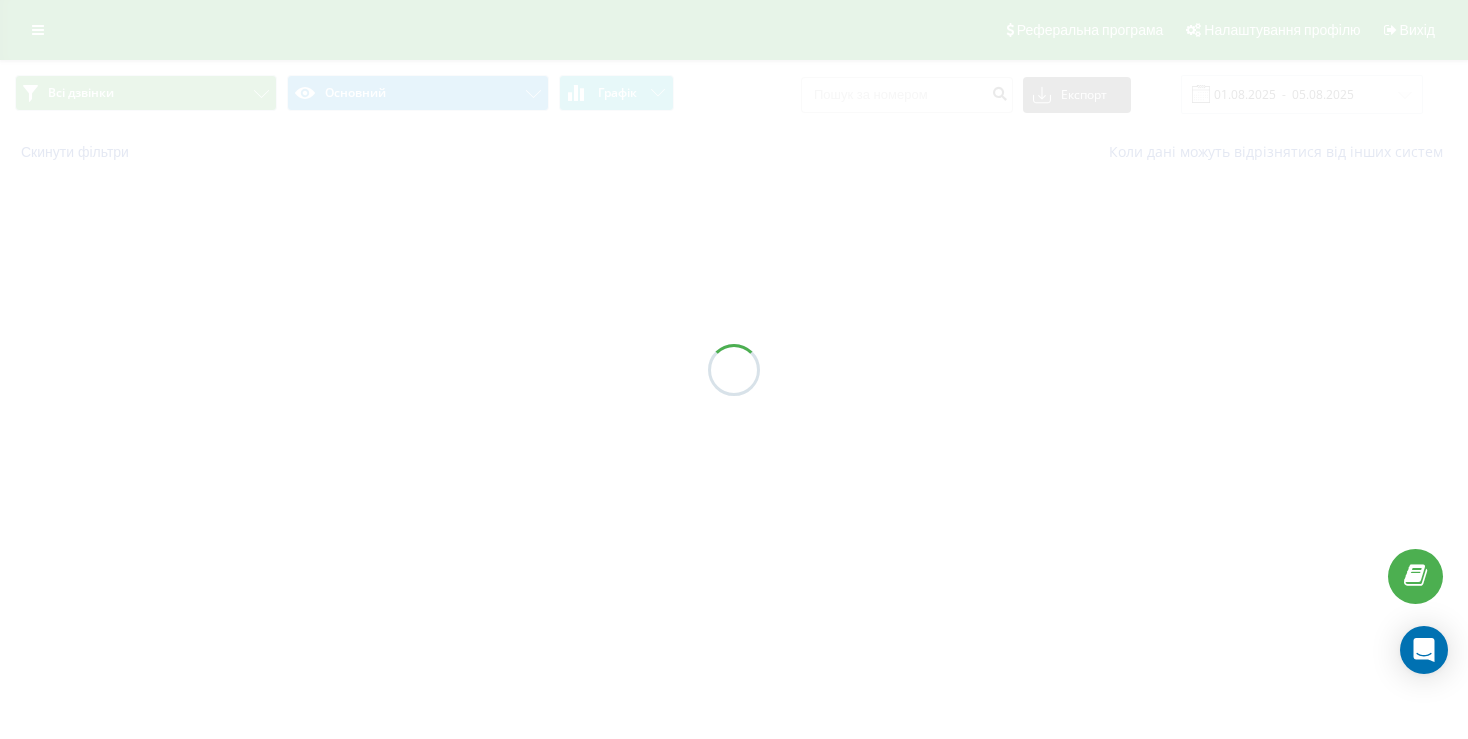 type on "01.08.2025  -  05.08.2025" 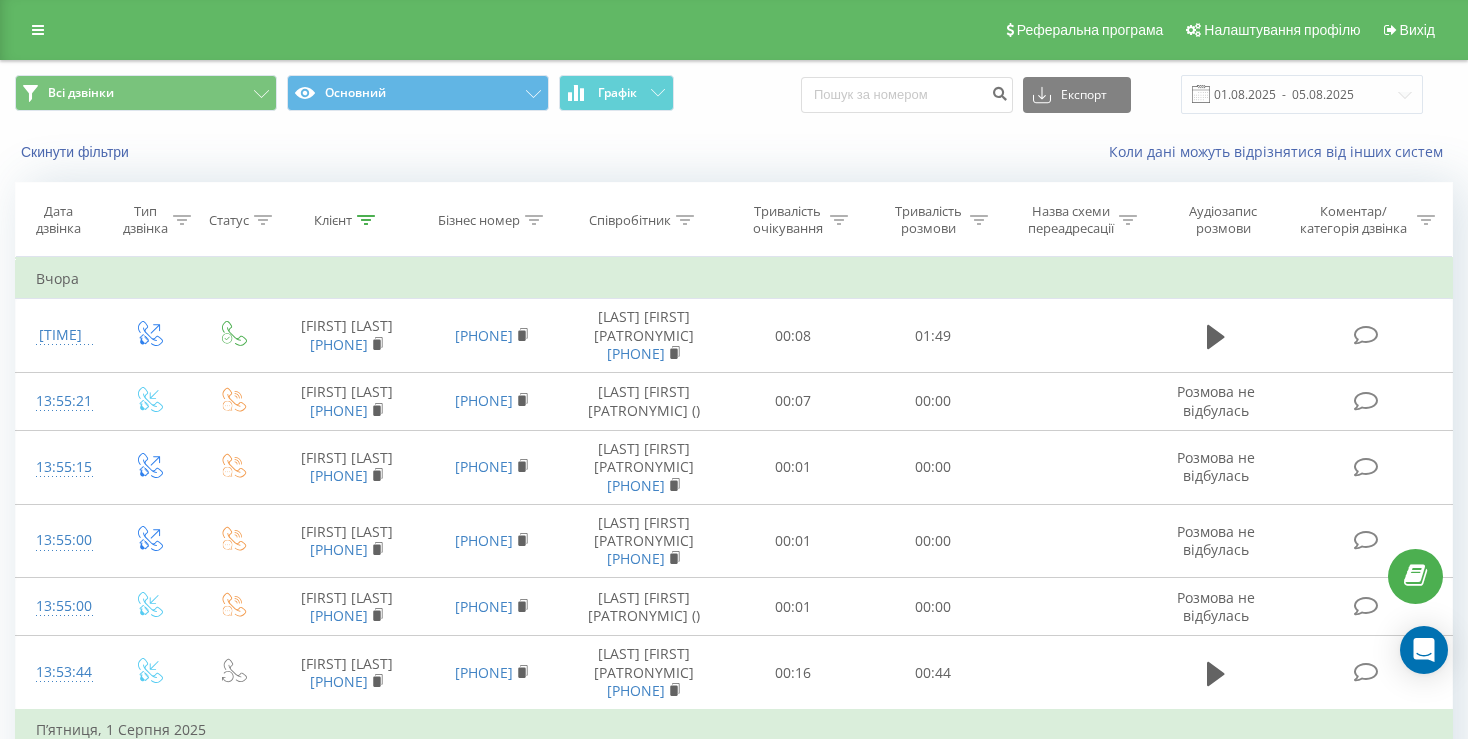 click 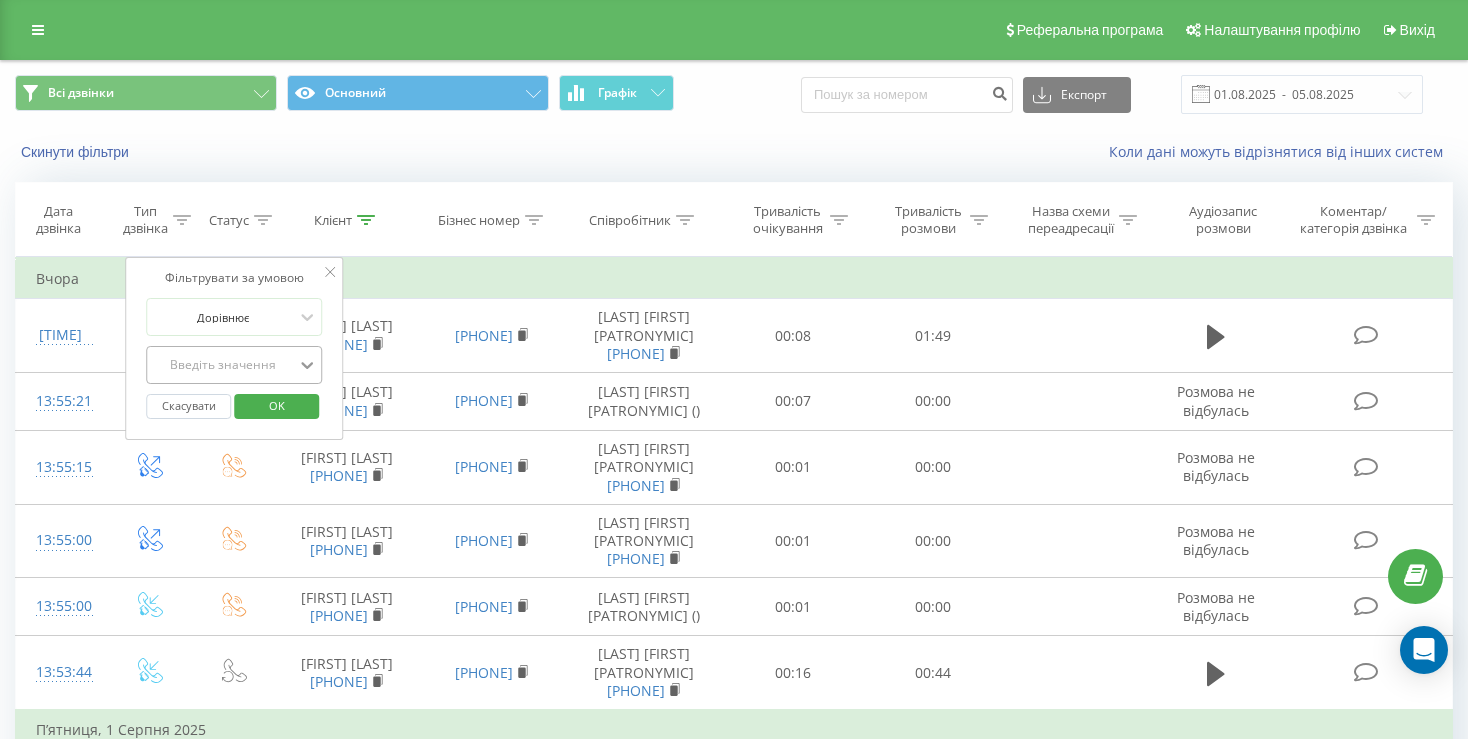 click 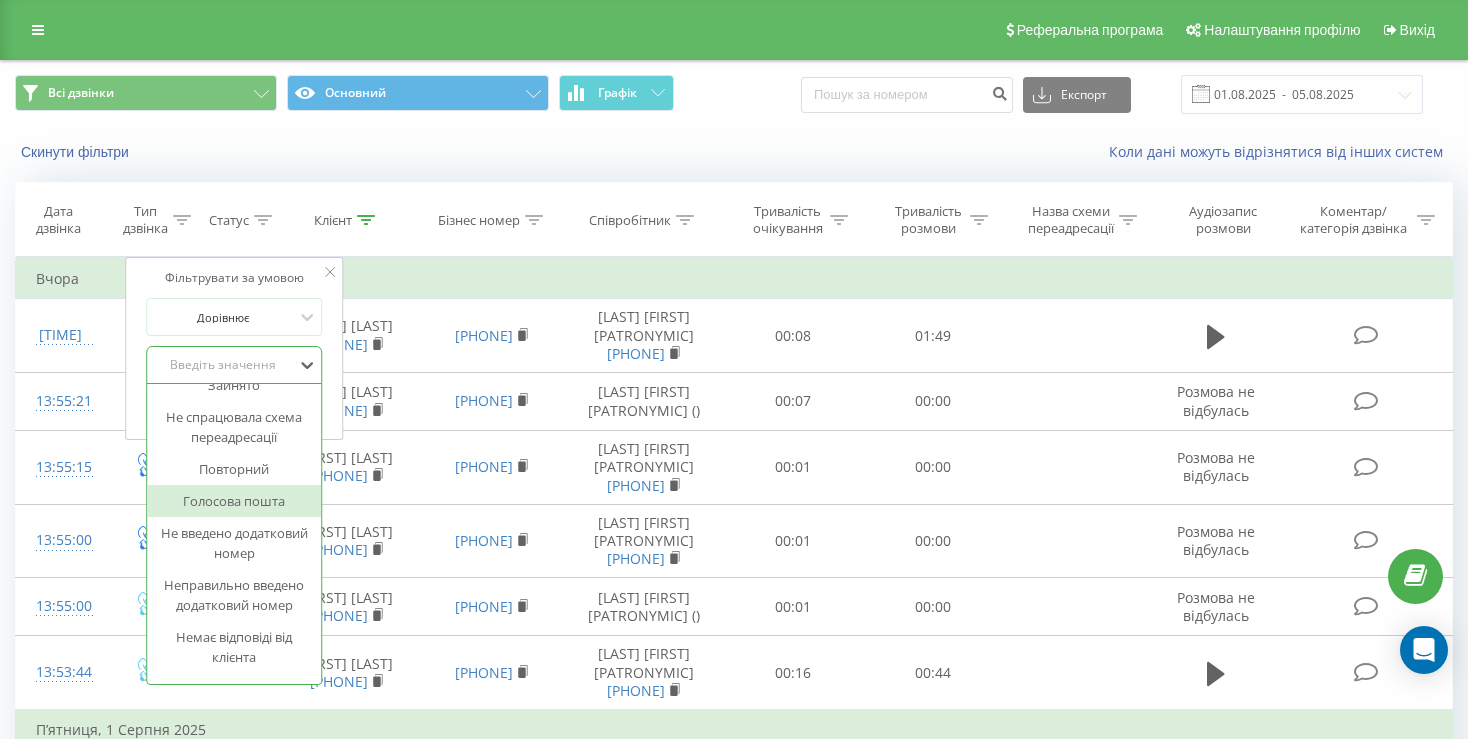 scroll, scrollTop: 276, scrollLeft: 0, axis: vertical 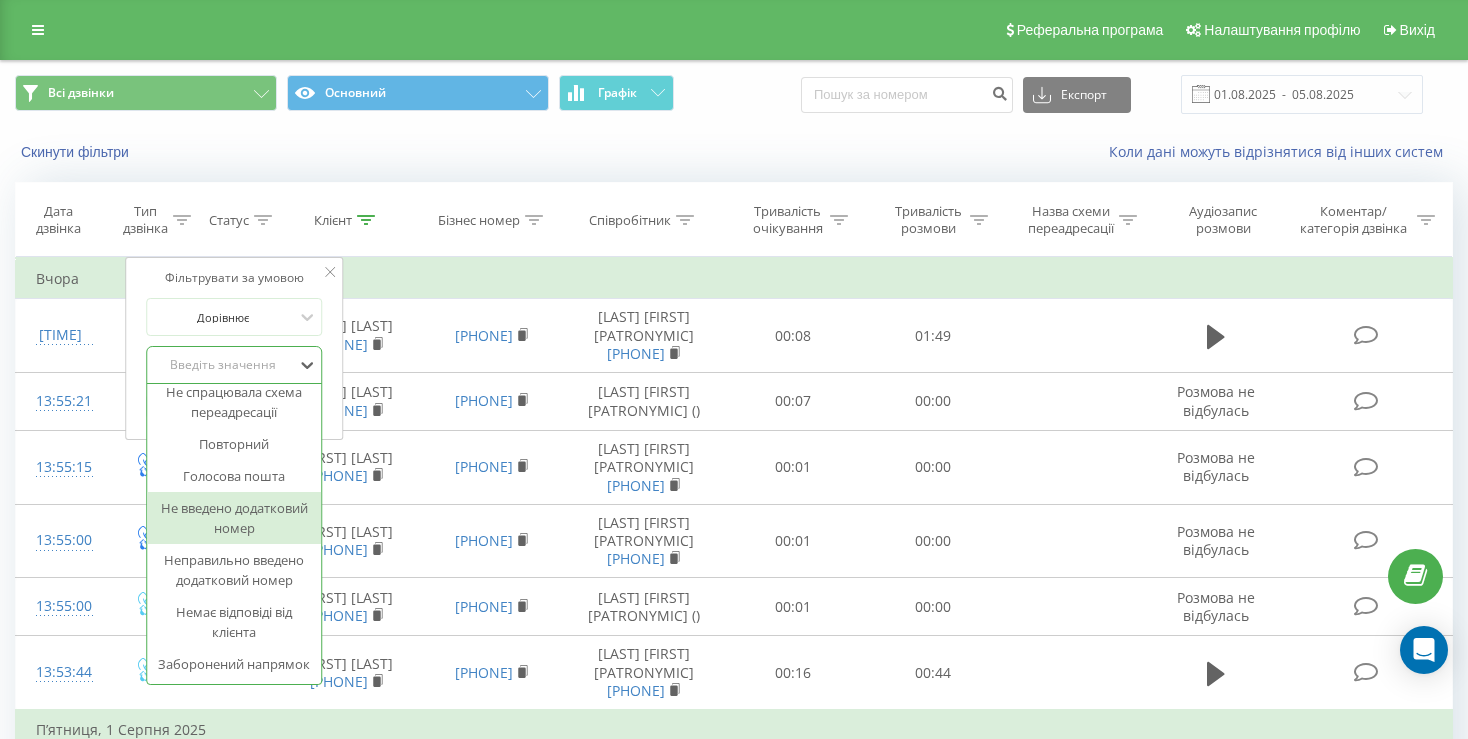 click on "Коли дані можуть відрізнятися вiд інших систем" at bounding box center (1009, 152) 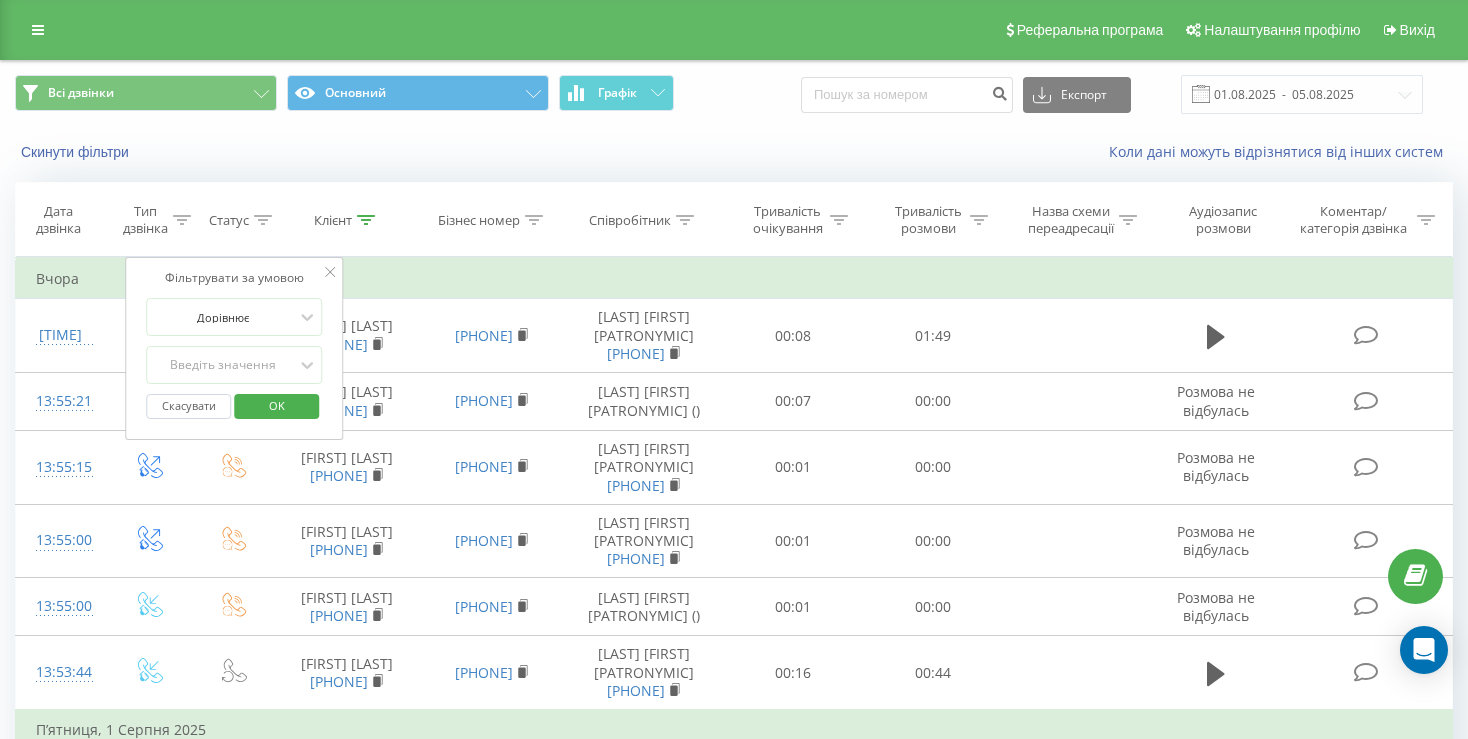 click on "Скасувати" at bounding box center (189, 406) 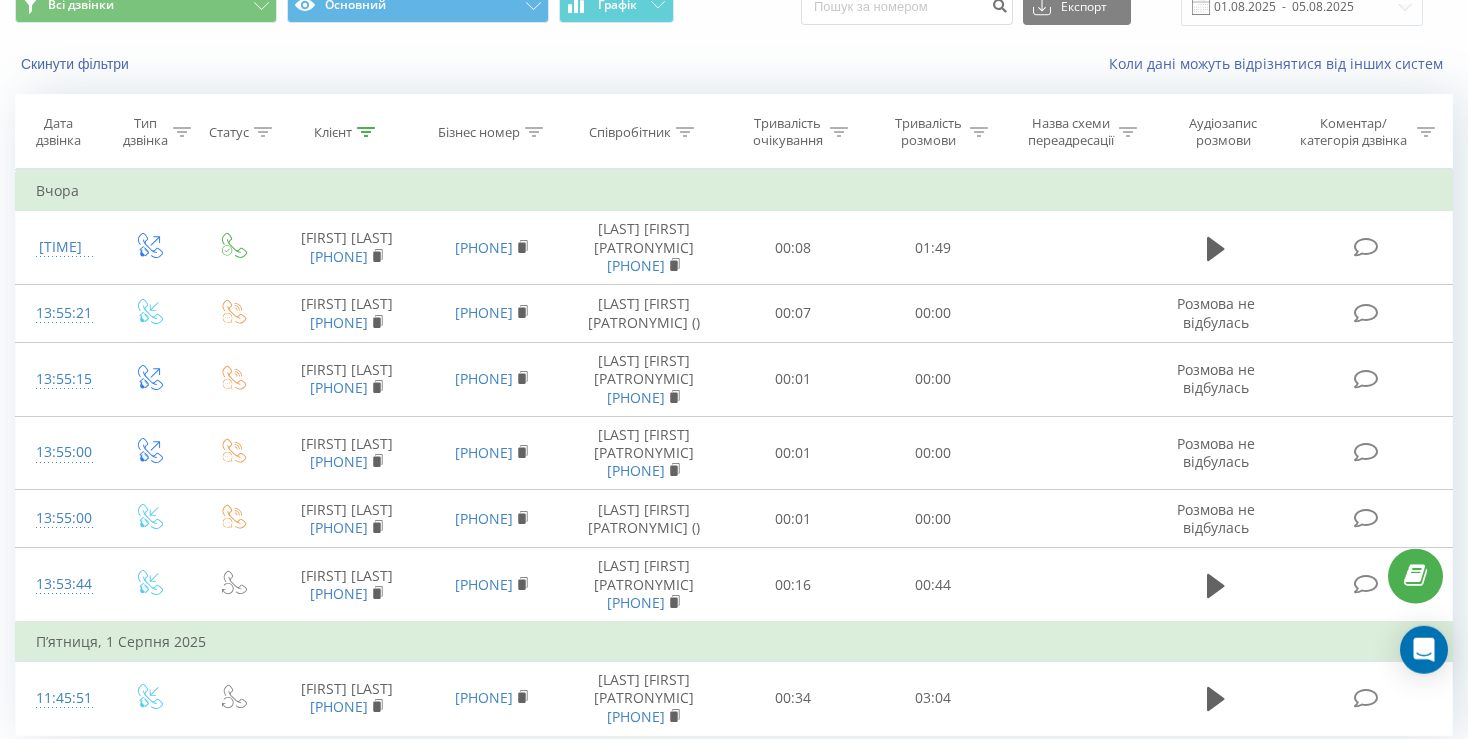 scroll, scrollTop: 0, scrollLeft: 0, axis: both 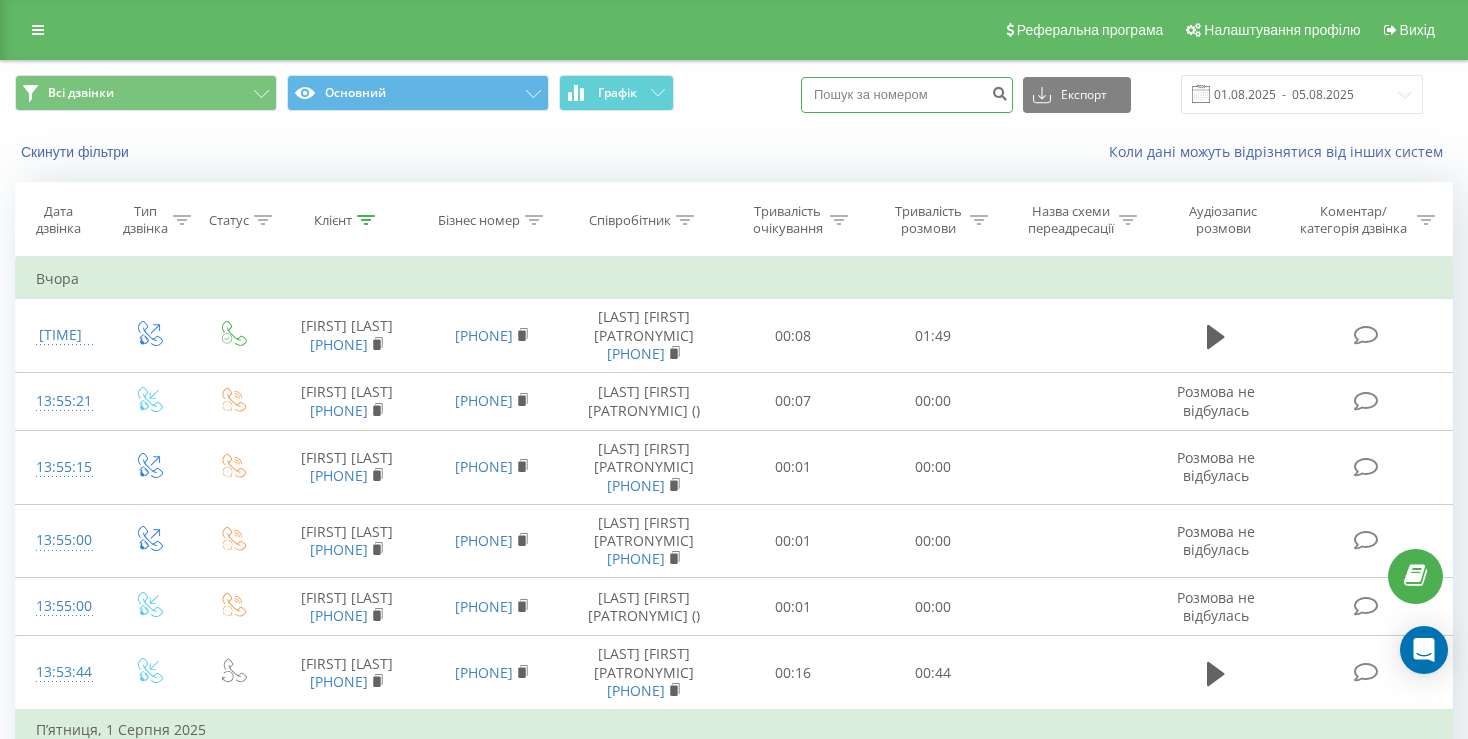 click at bounding box center [907, 95] 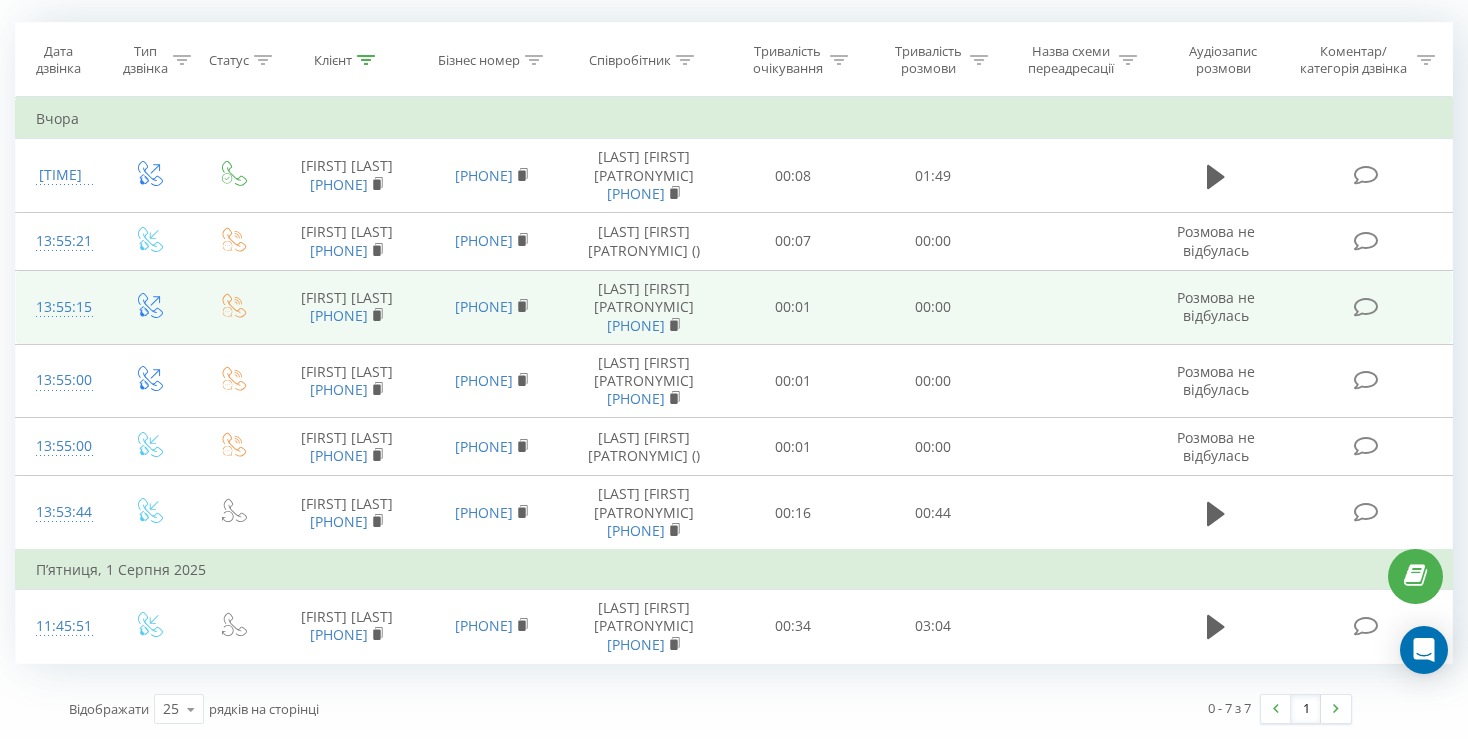 scroll, scrollTop: 0, scrollLeft: 0, axis: both 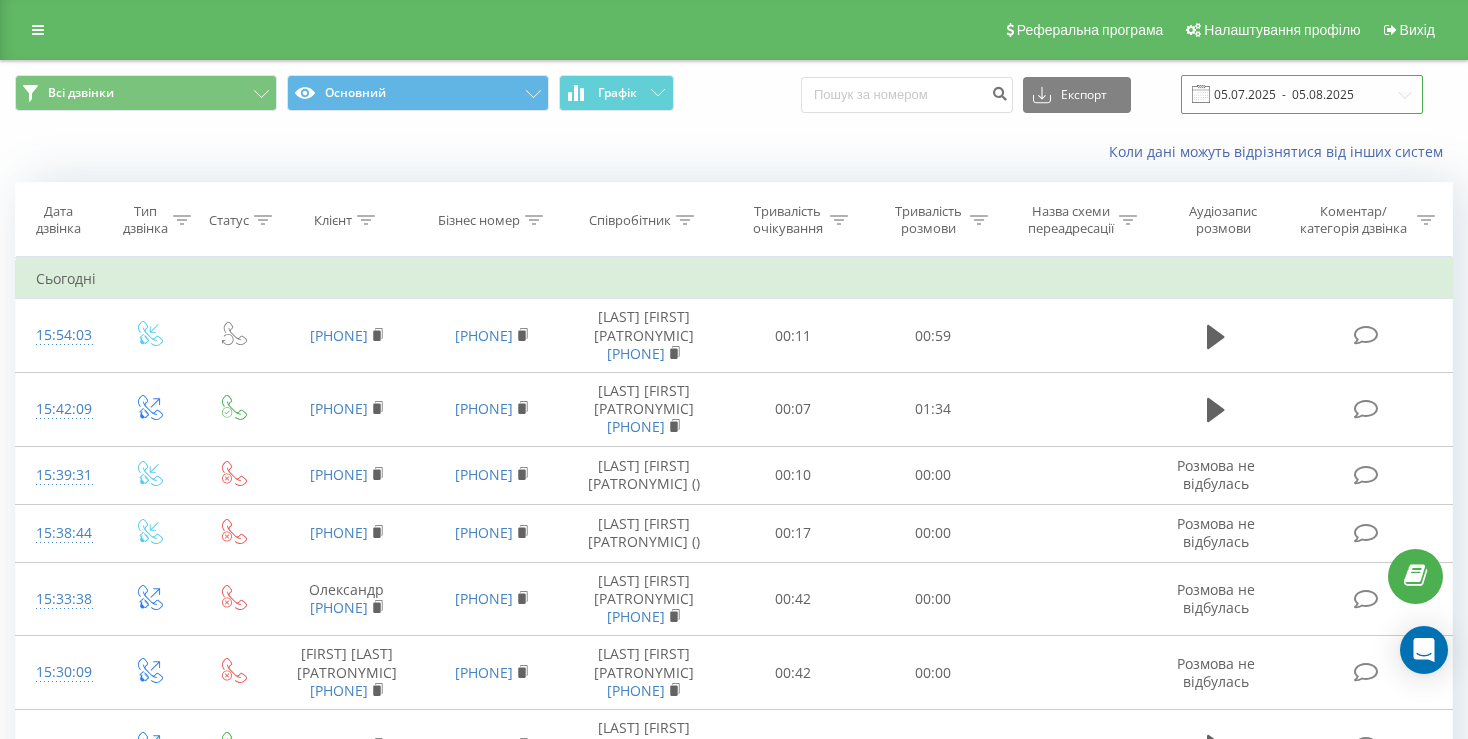 click on "05.07.2025  -  05.08.2025" at bounding box center (1302, 94) 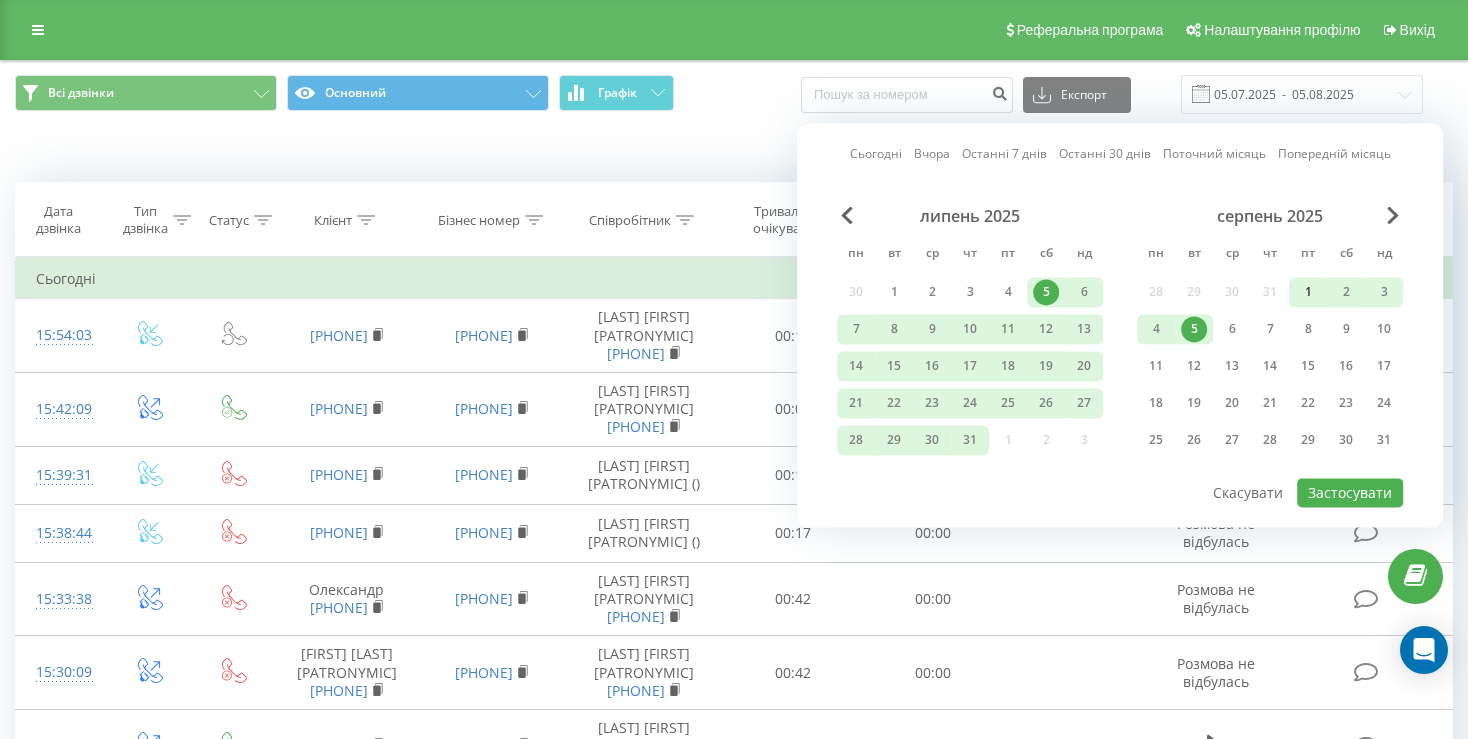 click on "1" at bounding box center (1308, 292) 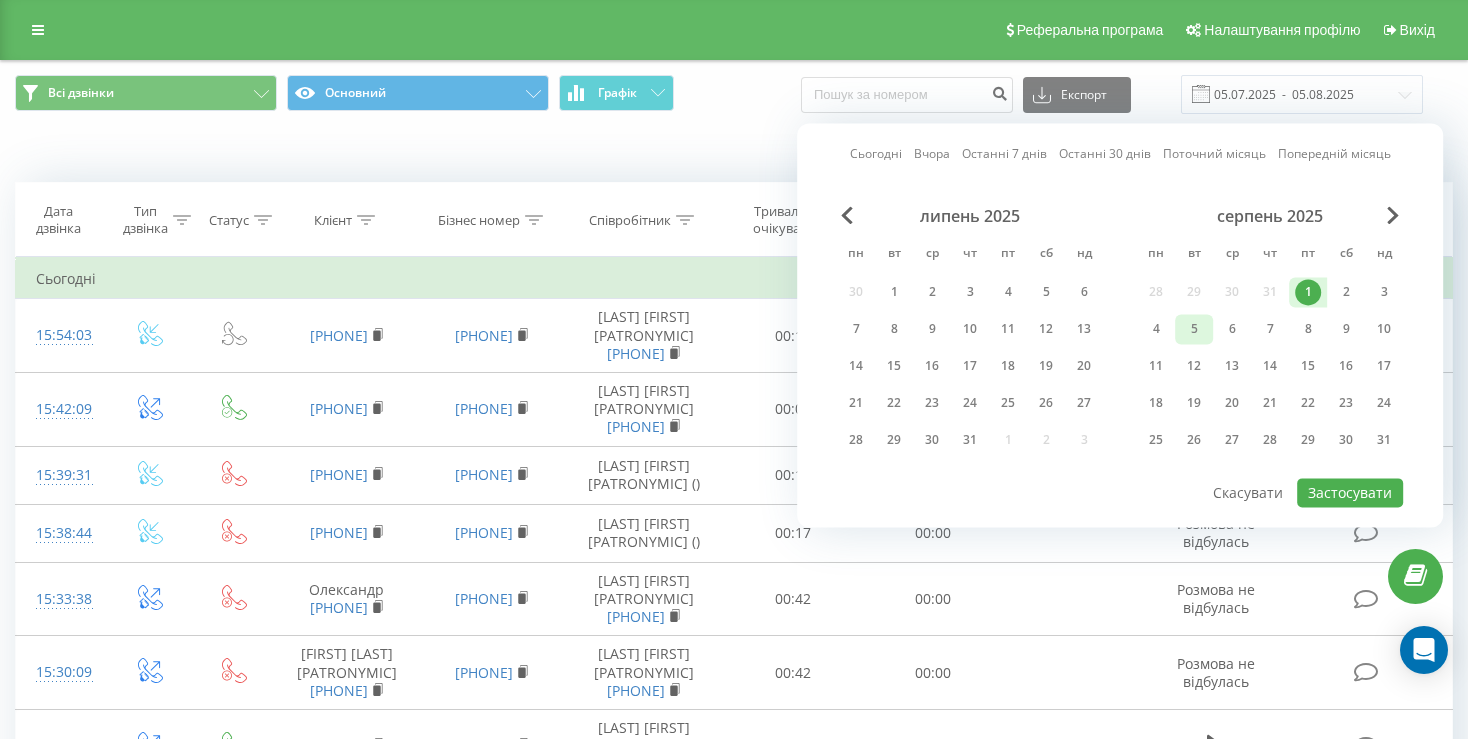 click on "5" at bounding box center [1194, 329] 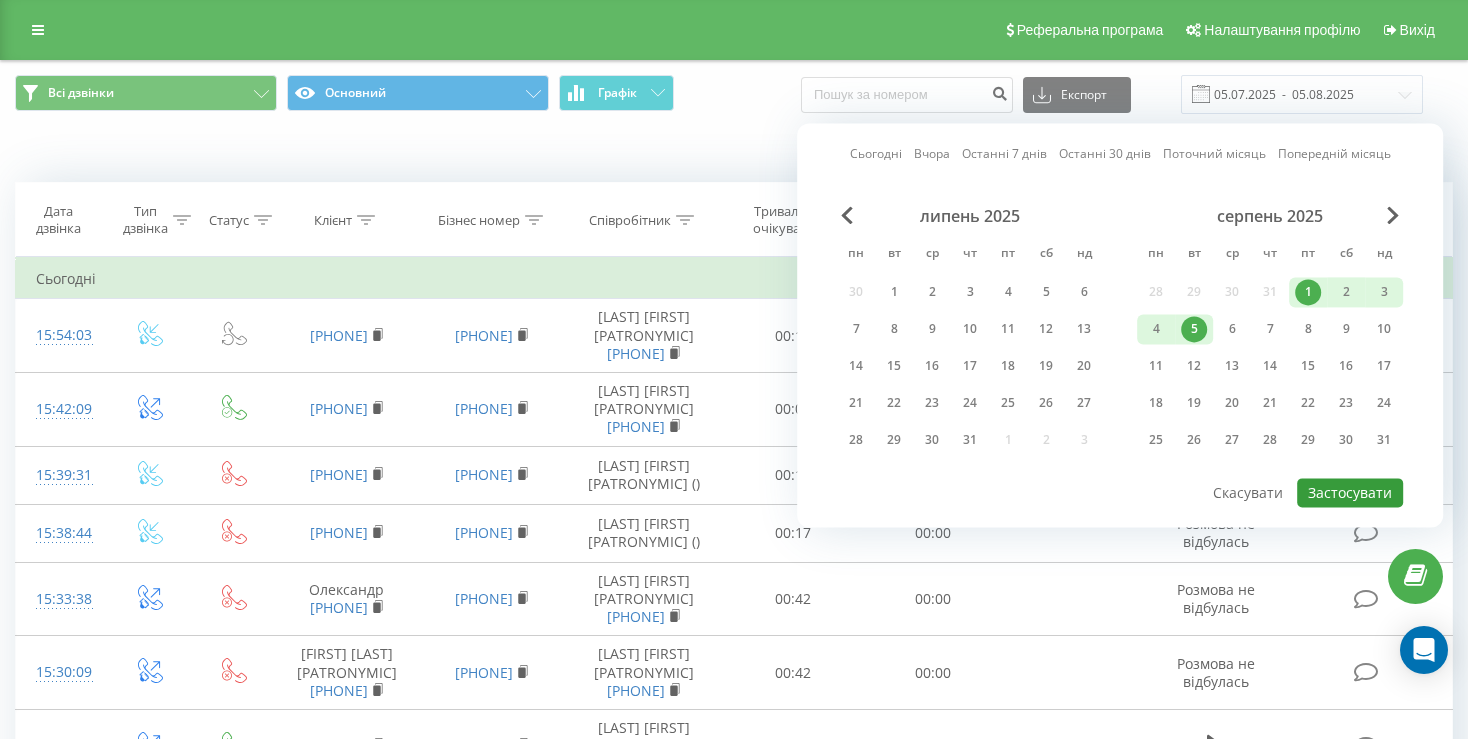 click on "Застосувати" at bounding box center [1350, 492] 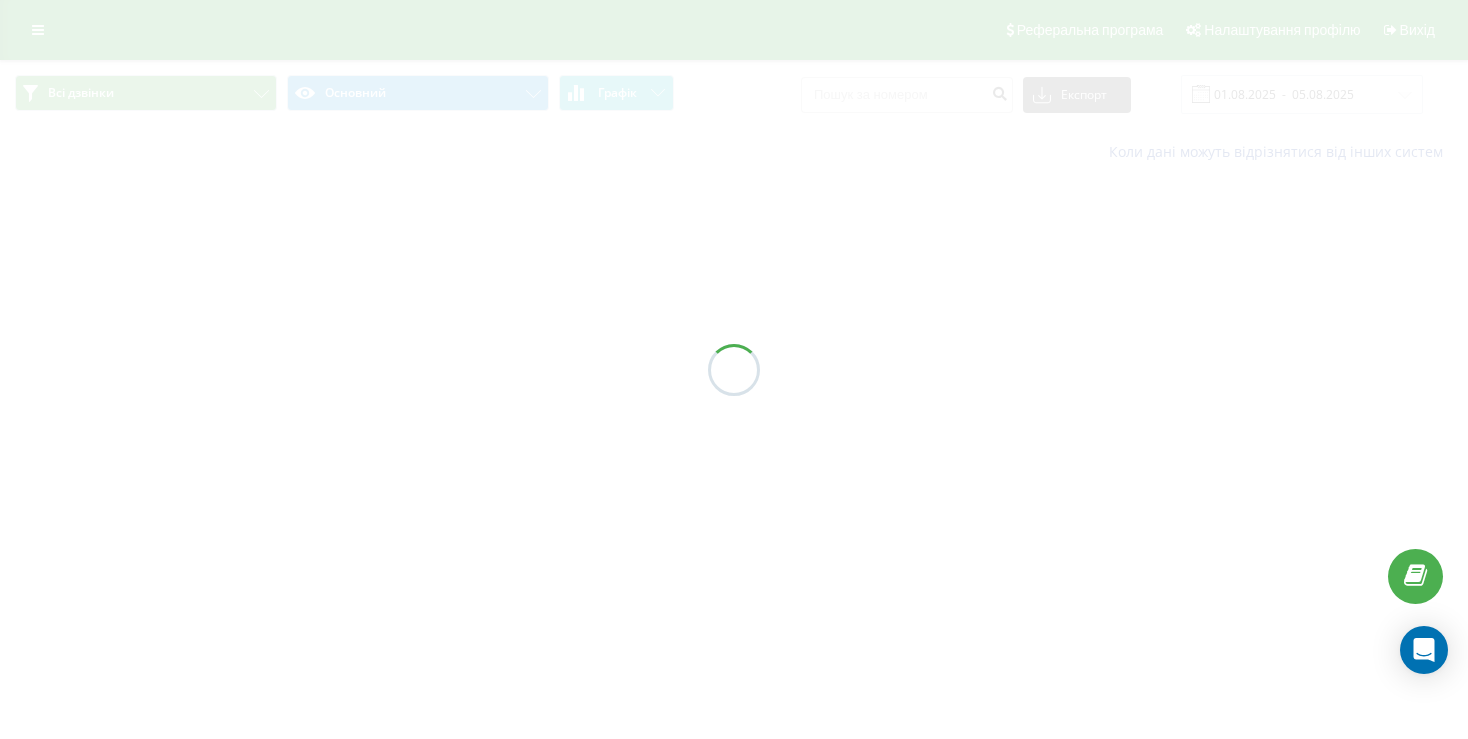type on "01.08.2025  -  05.08.2025" 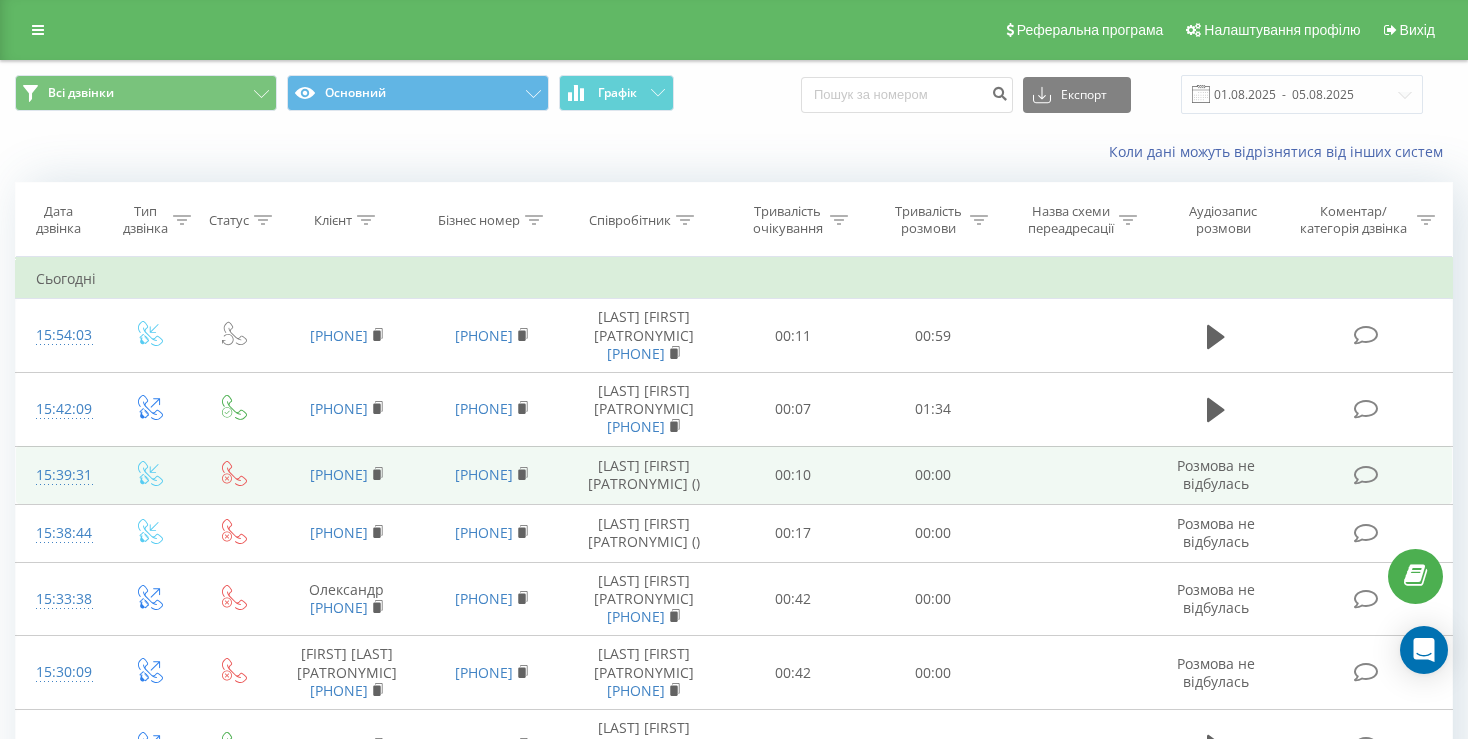 drag, startPoint x: 419, startPoint y: 461, endPoint x: 298, endPoint y: 468, distance: 121.20231 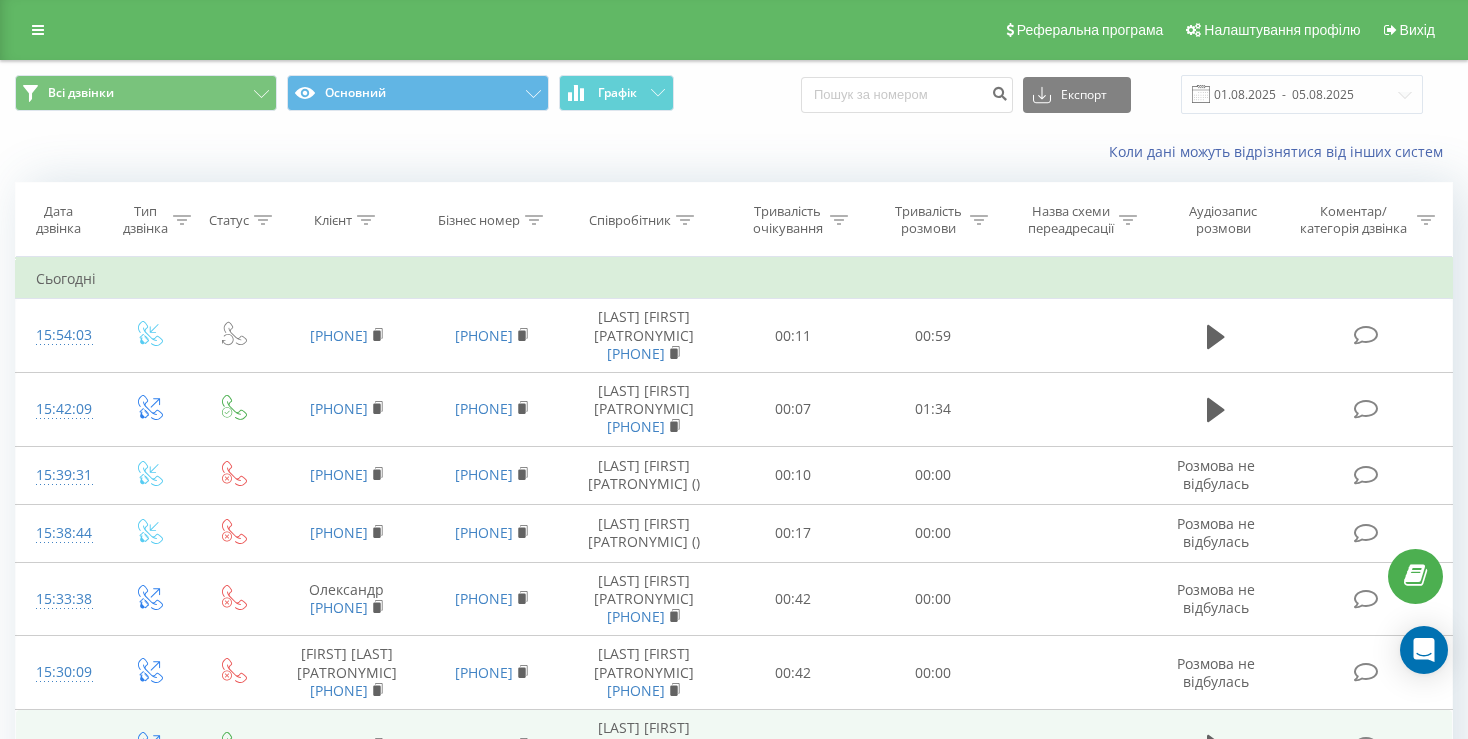 copy on "380675654271" 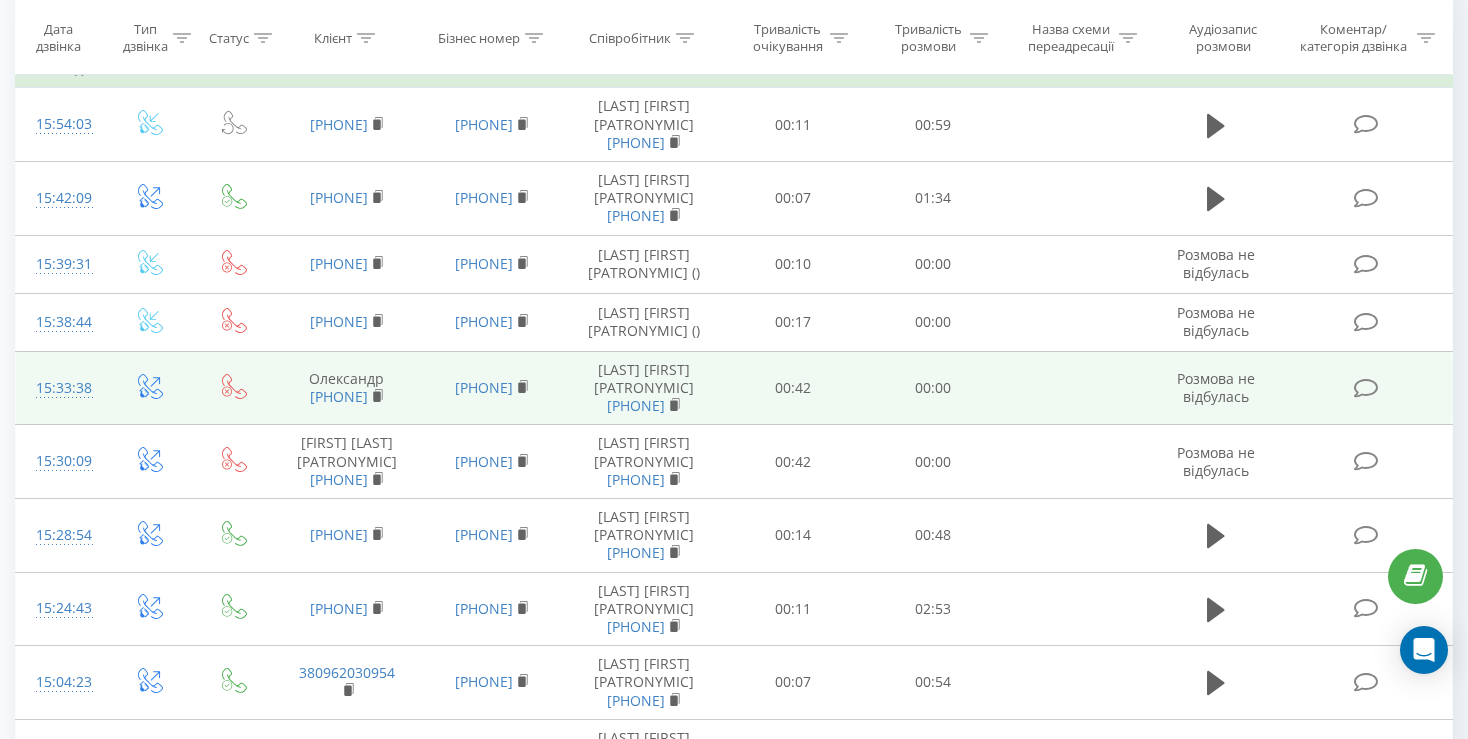 scroll, scrollTop: 105, scrollLeft: 0, axis: vertical 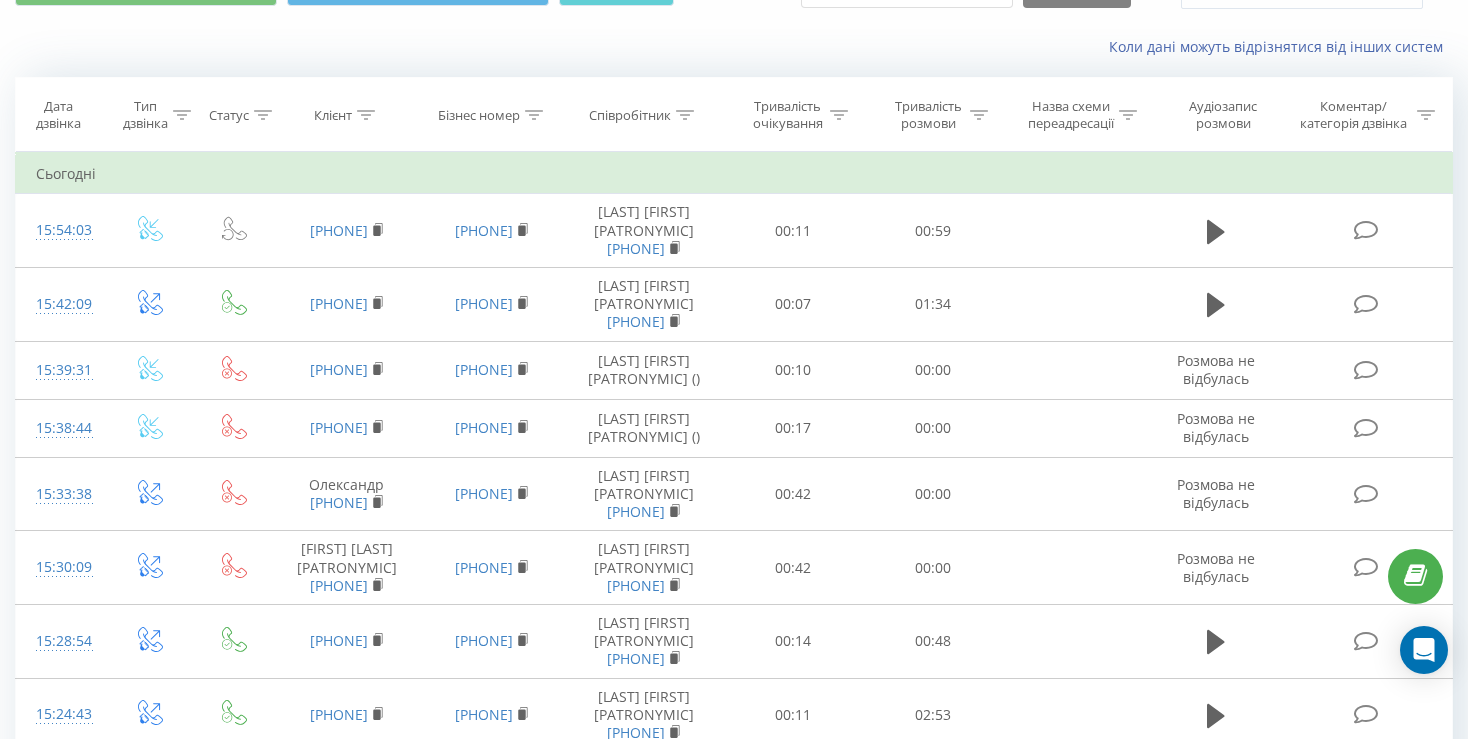 click 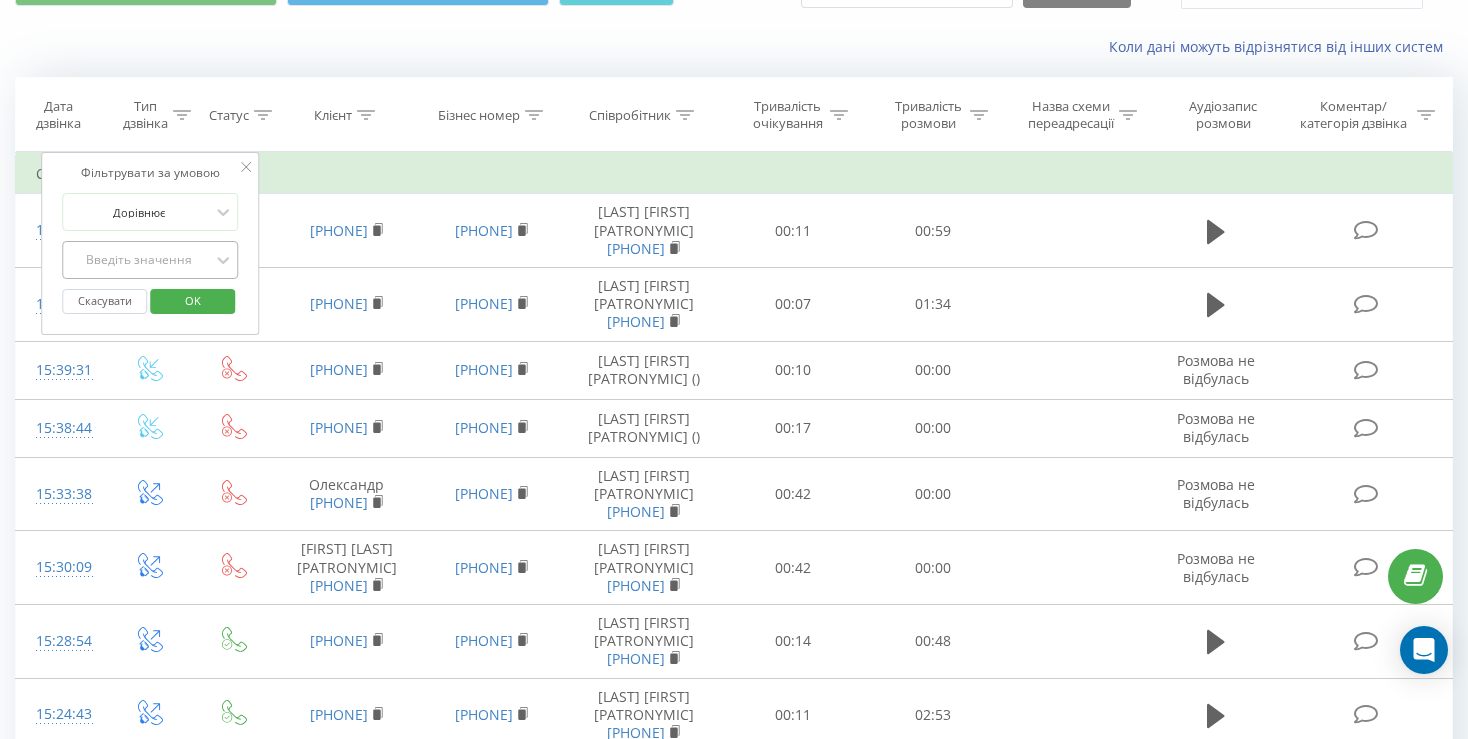 click on "Введіть значення" at bounding box center [139, 260] 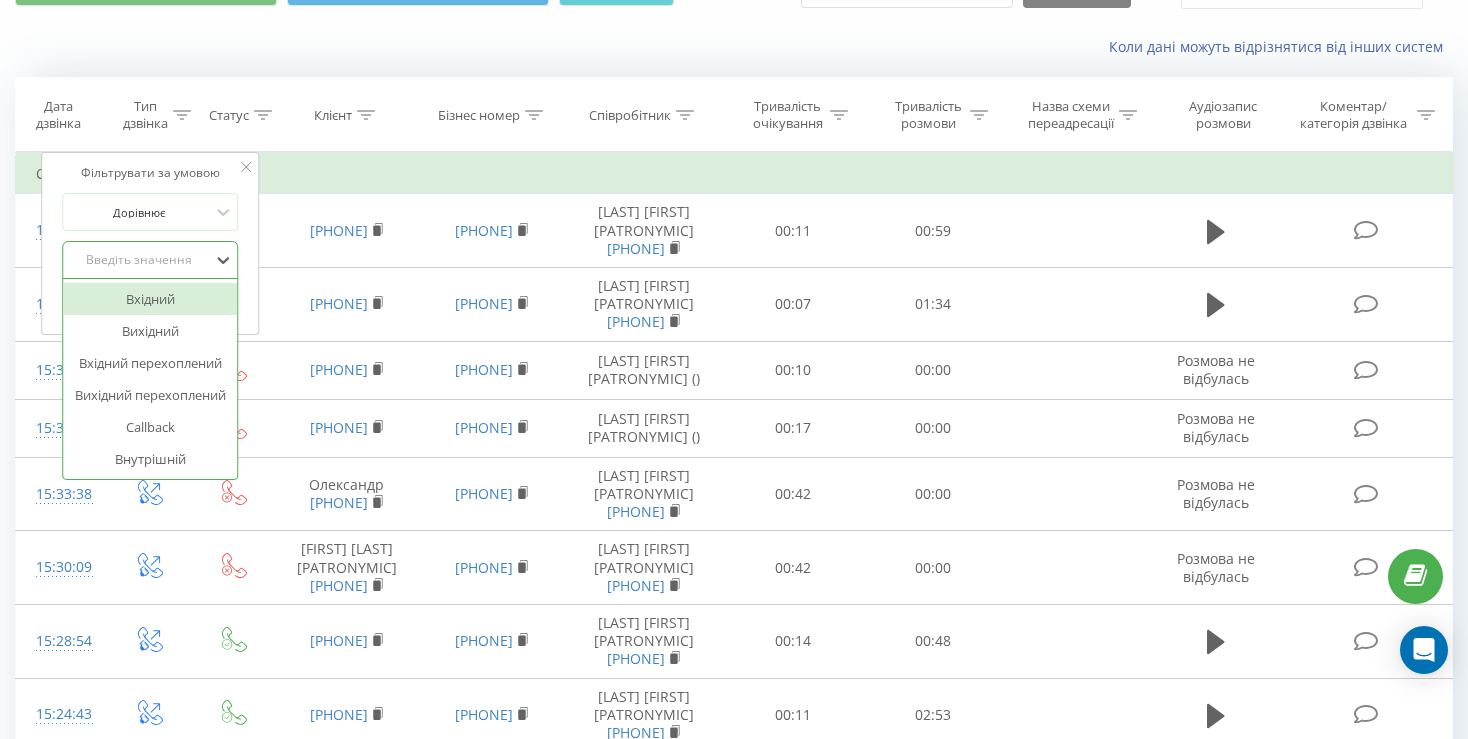 click on "Вхідний" at bounding box center [150, 299] 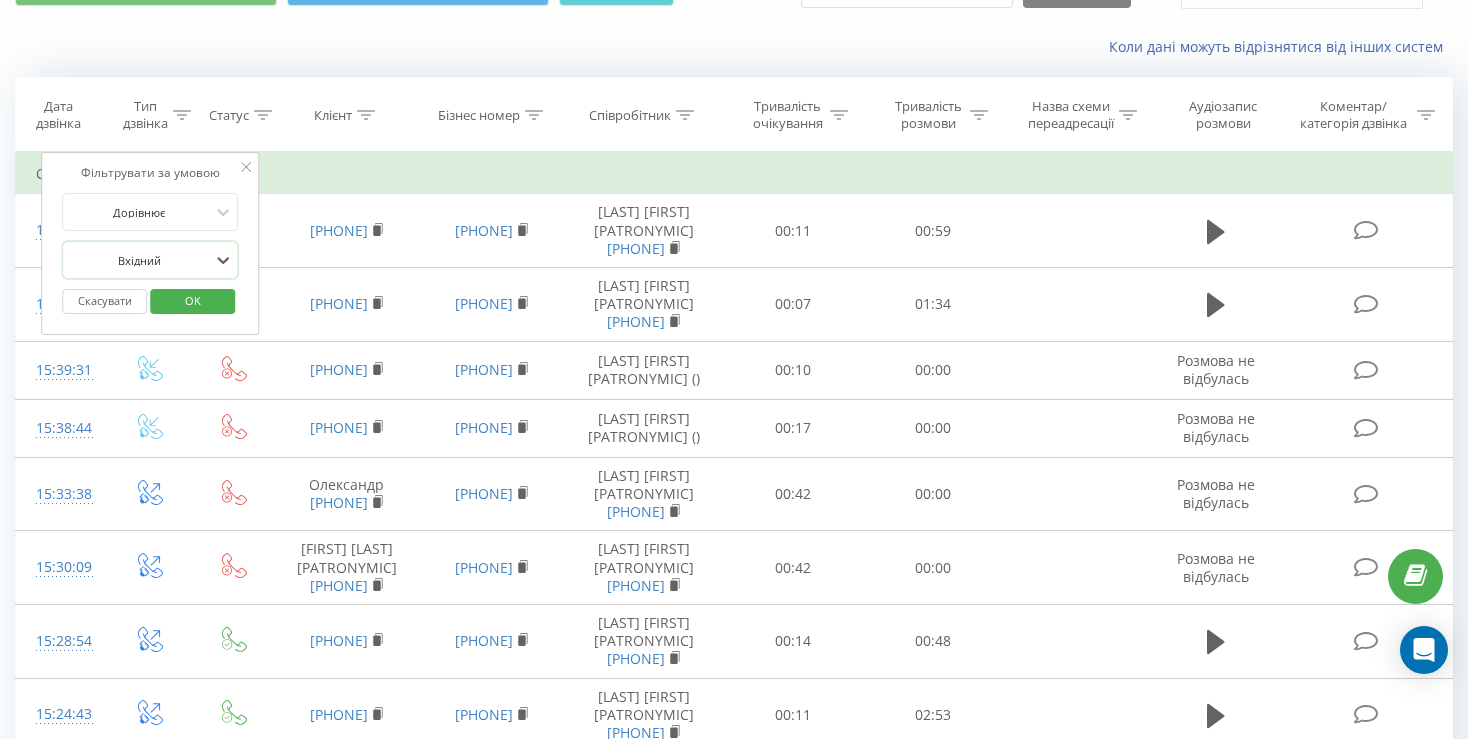 click on "OK" at bounding box center [193, 300] 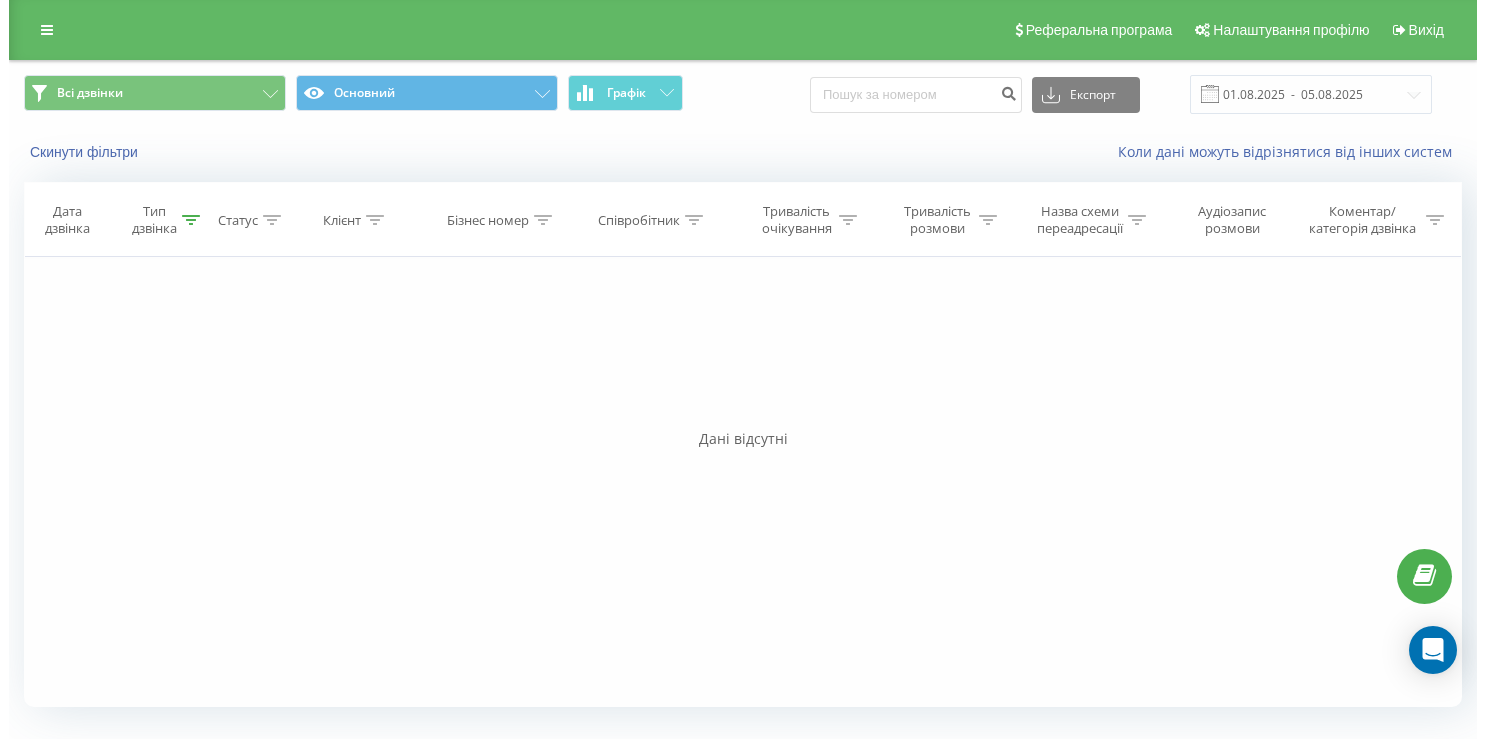 scroll, scrollTop: 0, scrollLeft: 0, axis: both 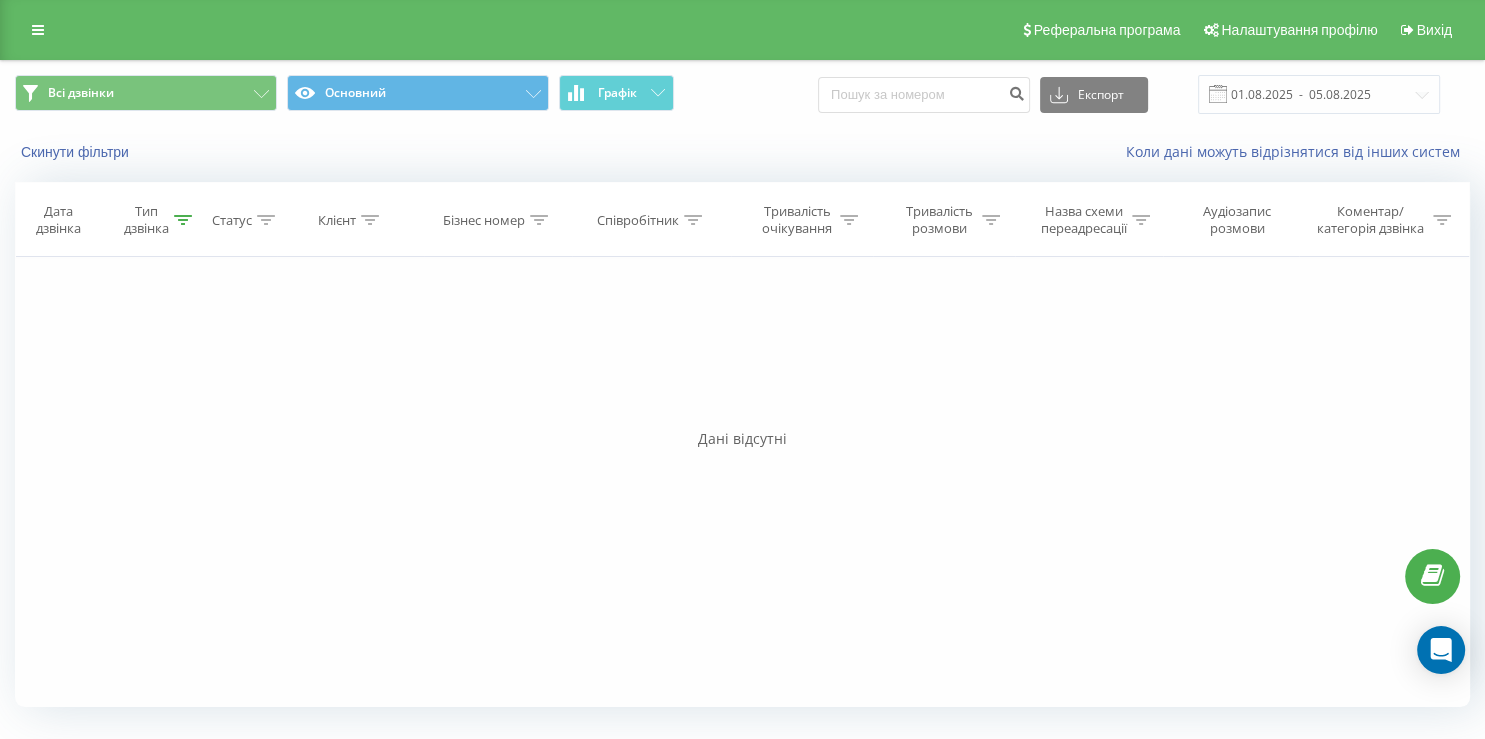 click 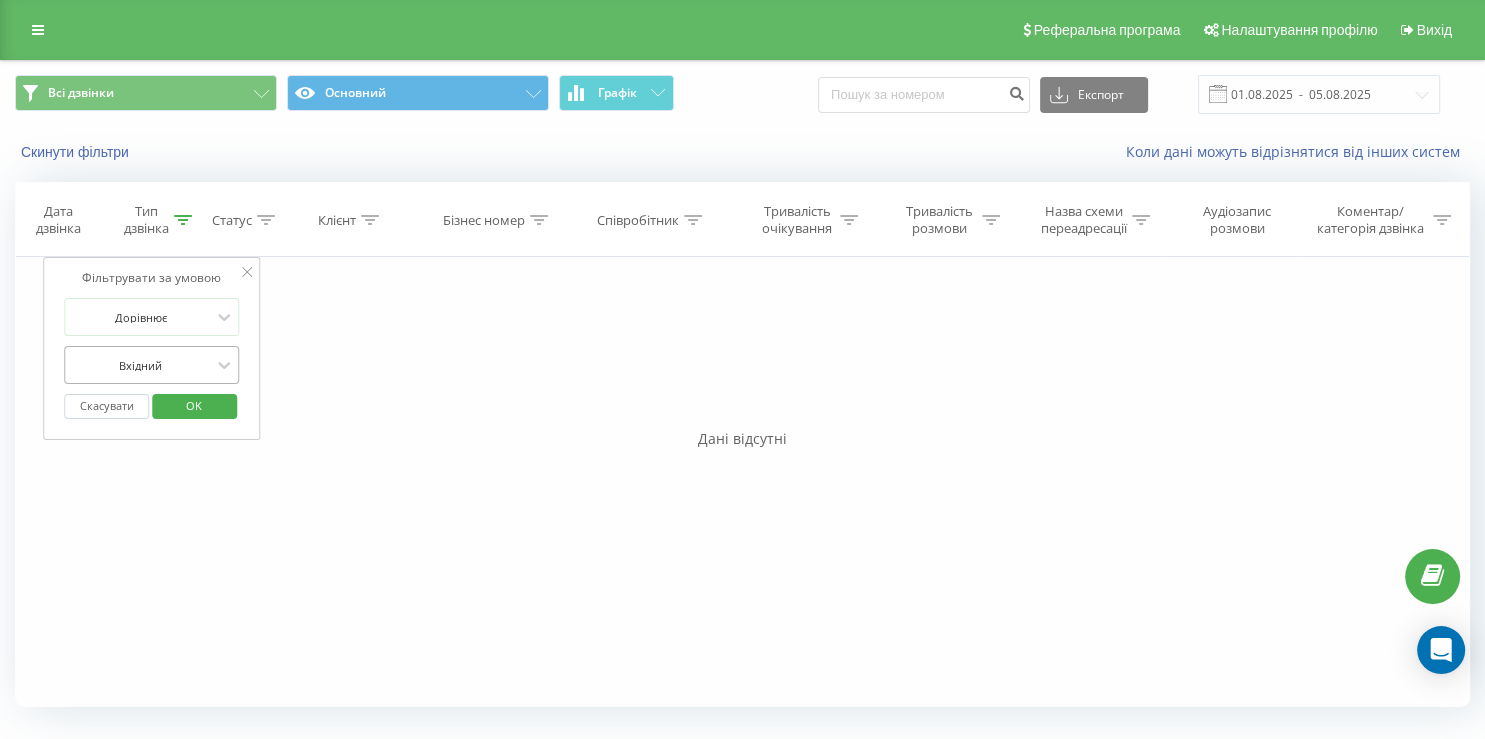 click at bounding box center (141, 365) 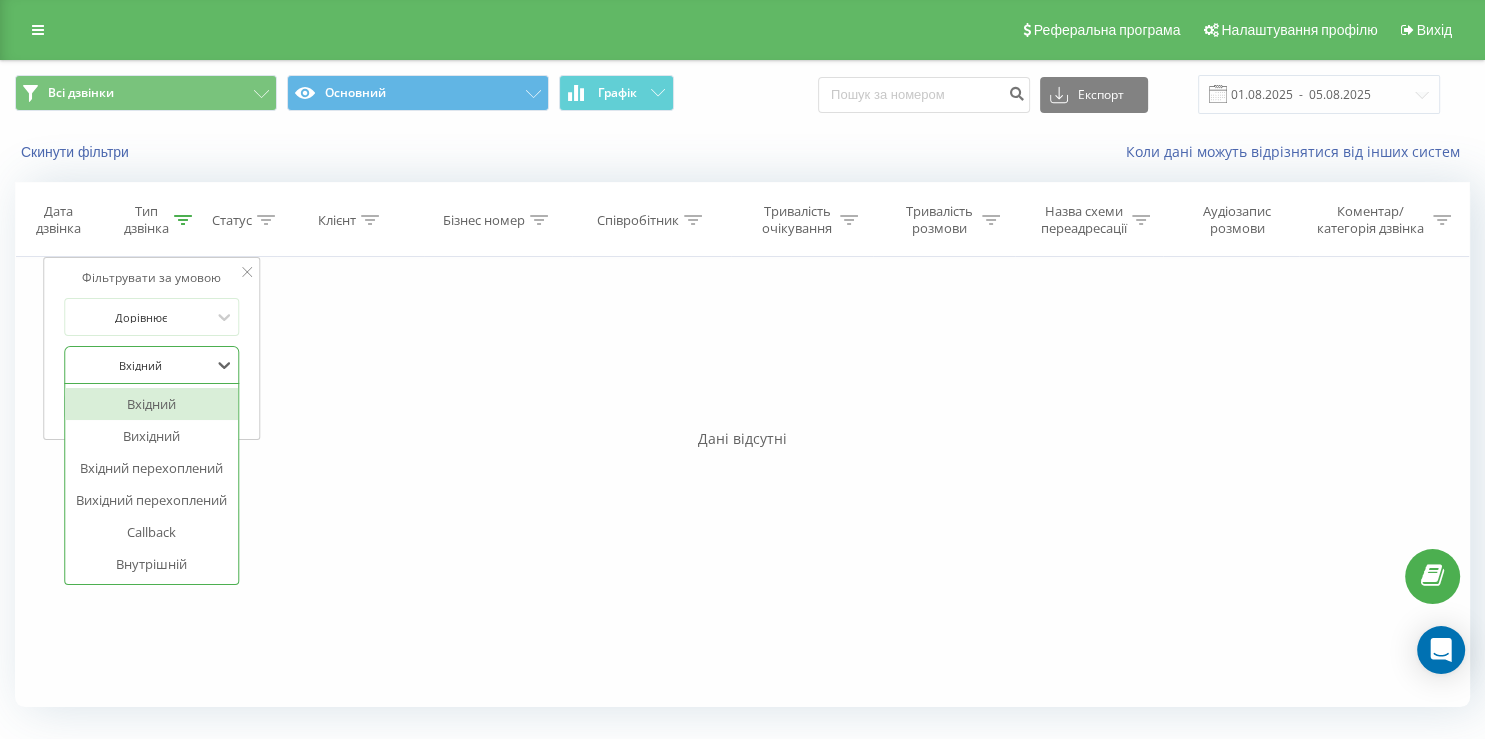 click at bounding box center (141, 365) 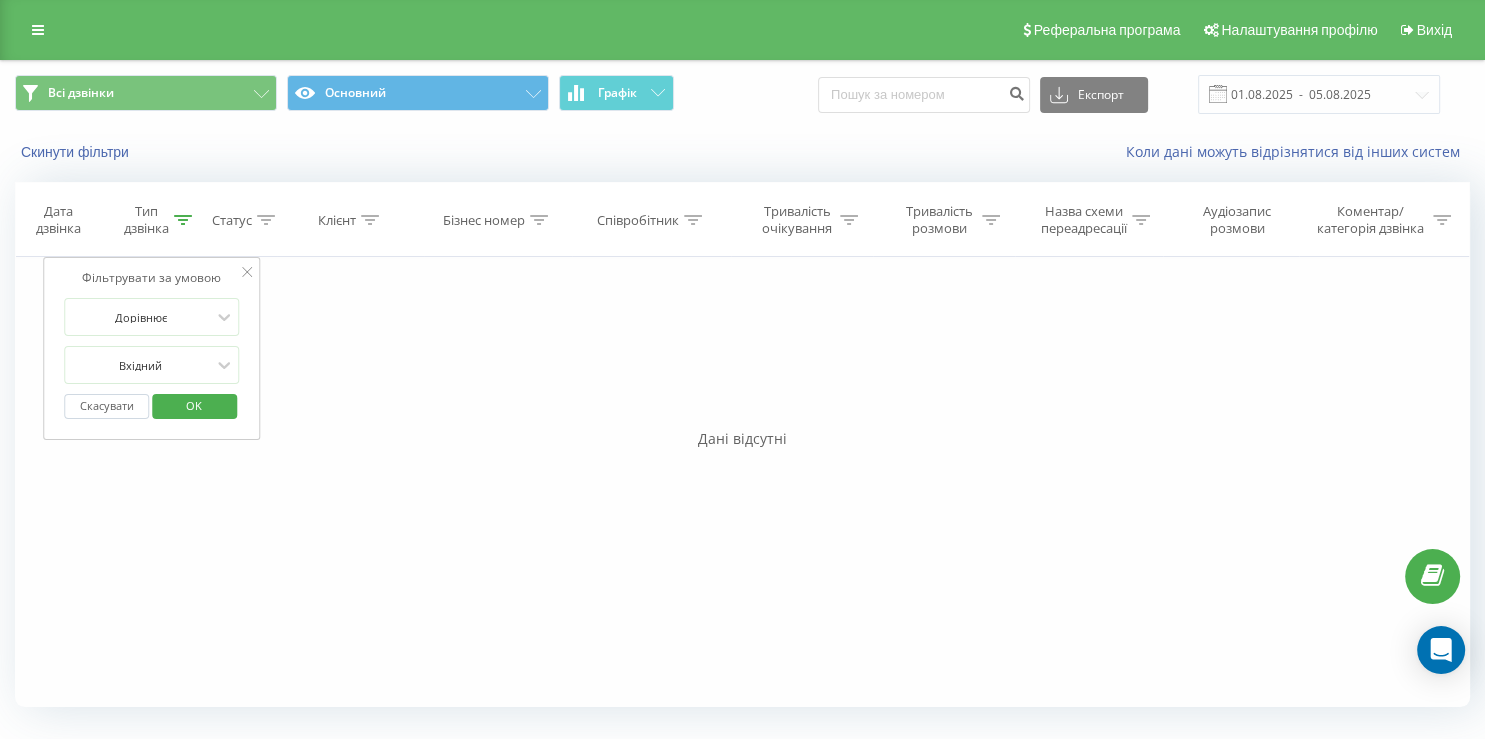 click 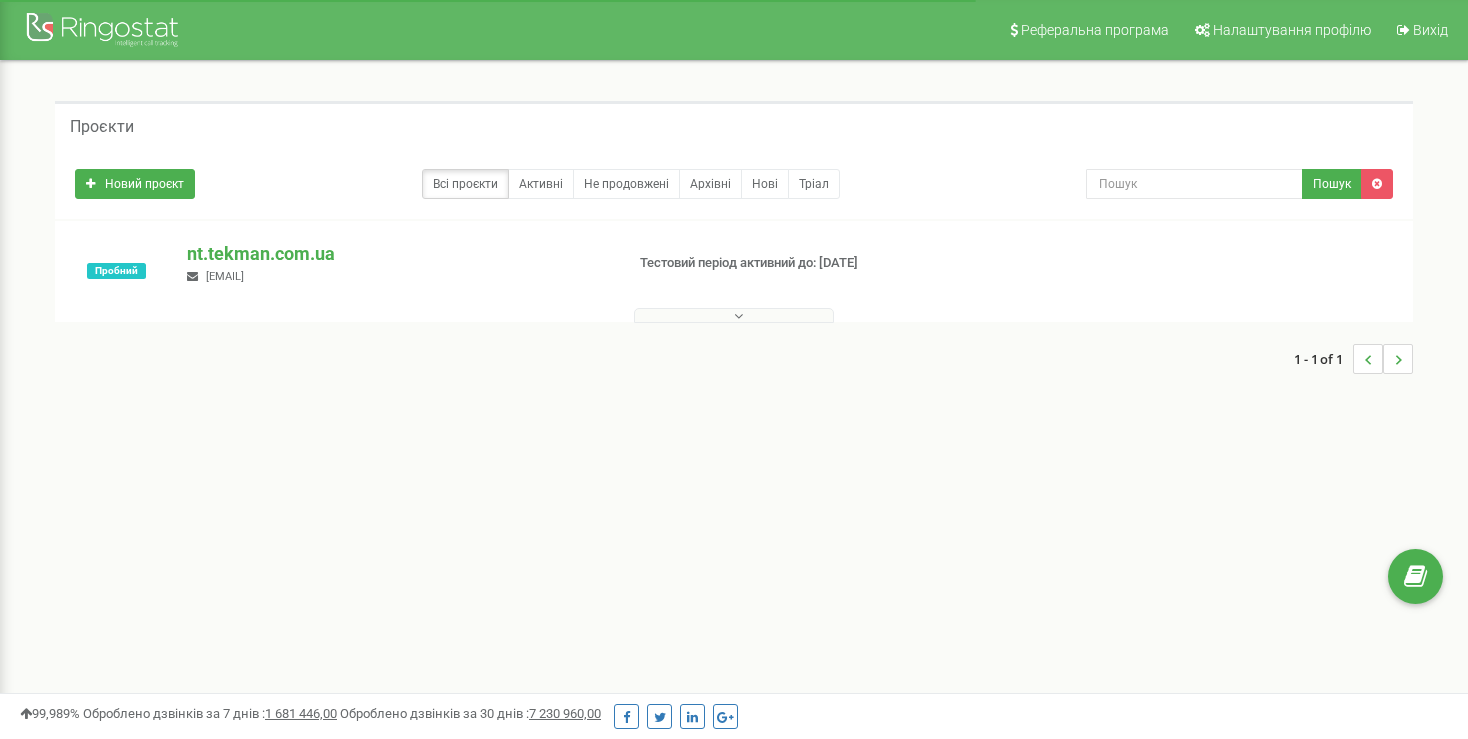 scroll, scrollTop: 0, scrollLeft: 0, axis: both 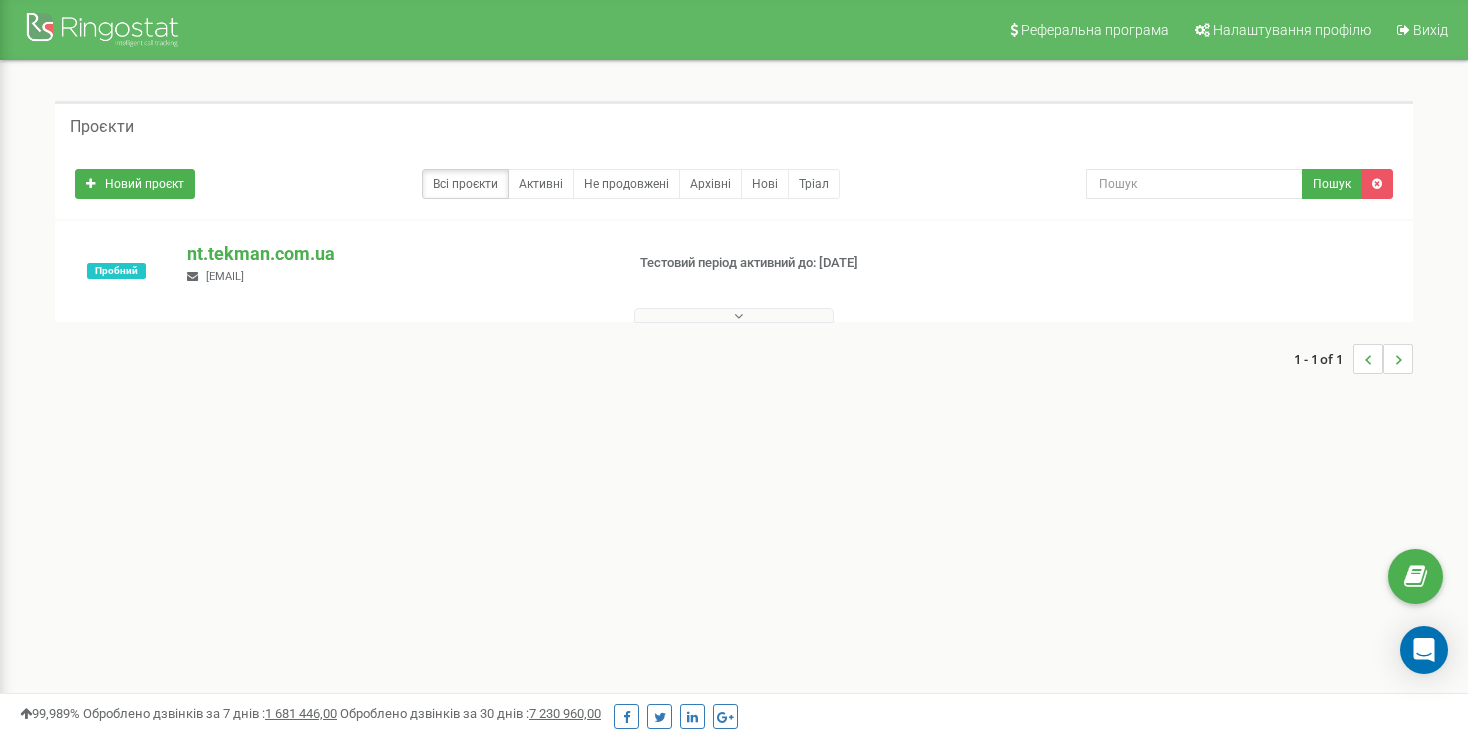 click at bounding box center [734, 315] 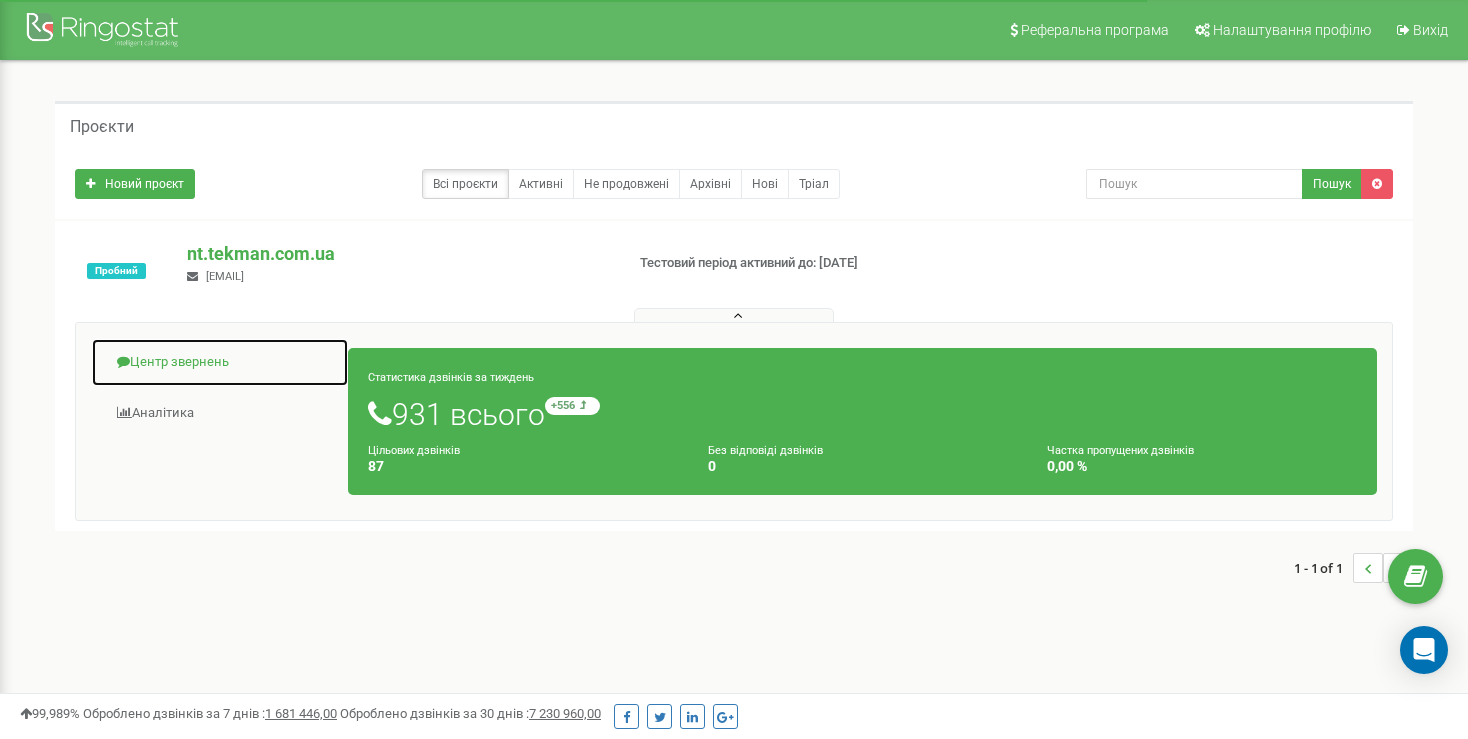 click on "Центр звернень" at bounding box center (220, 362) 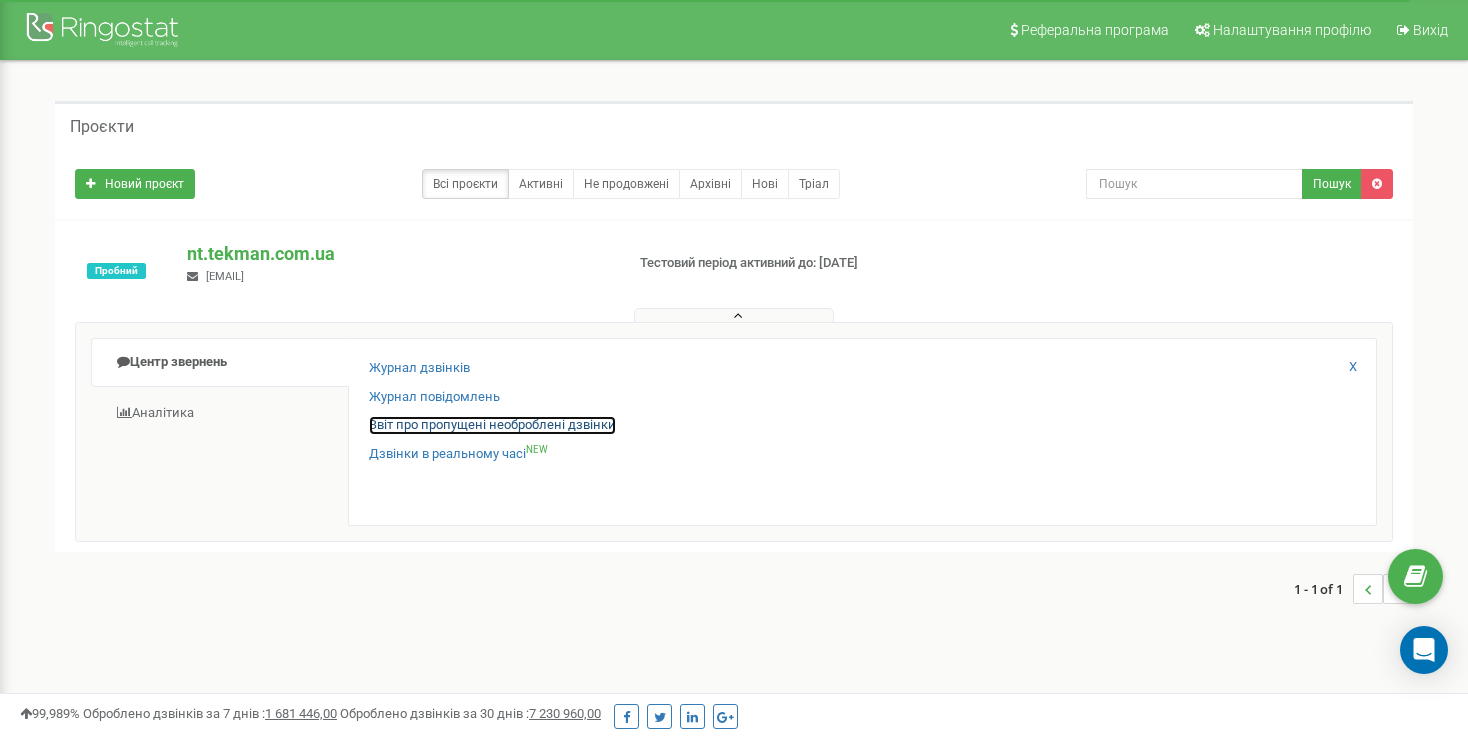 click on "Звіт про пропущені необроблені дзвінки" at bounding box center (492, 425) 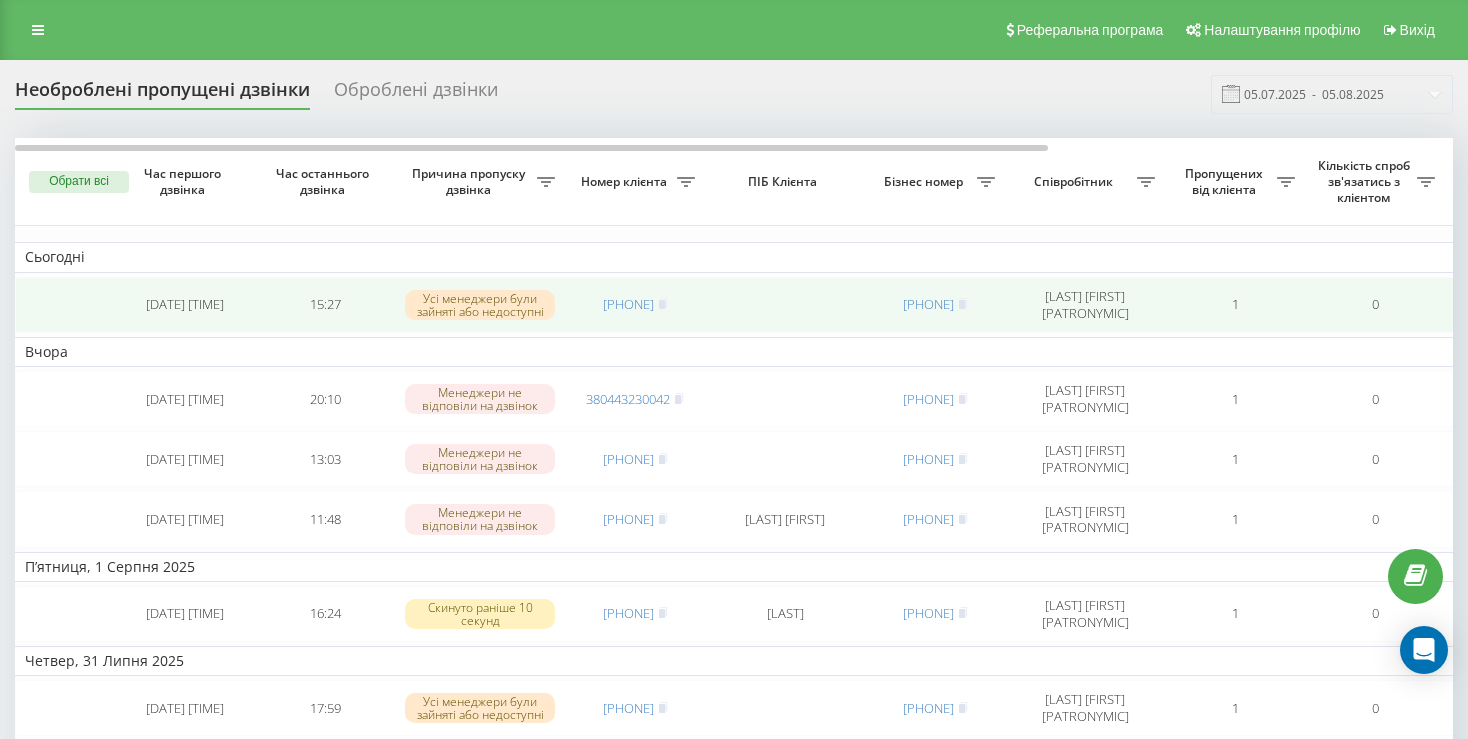 scroll, scrollTop: 0, scrollLeft: 0, axis: both 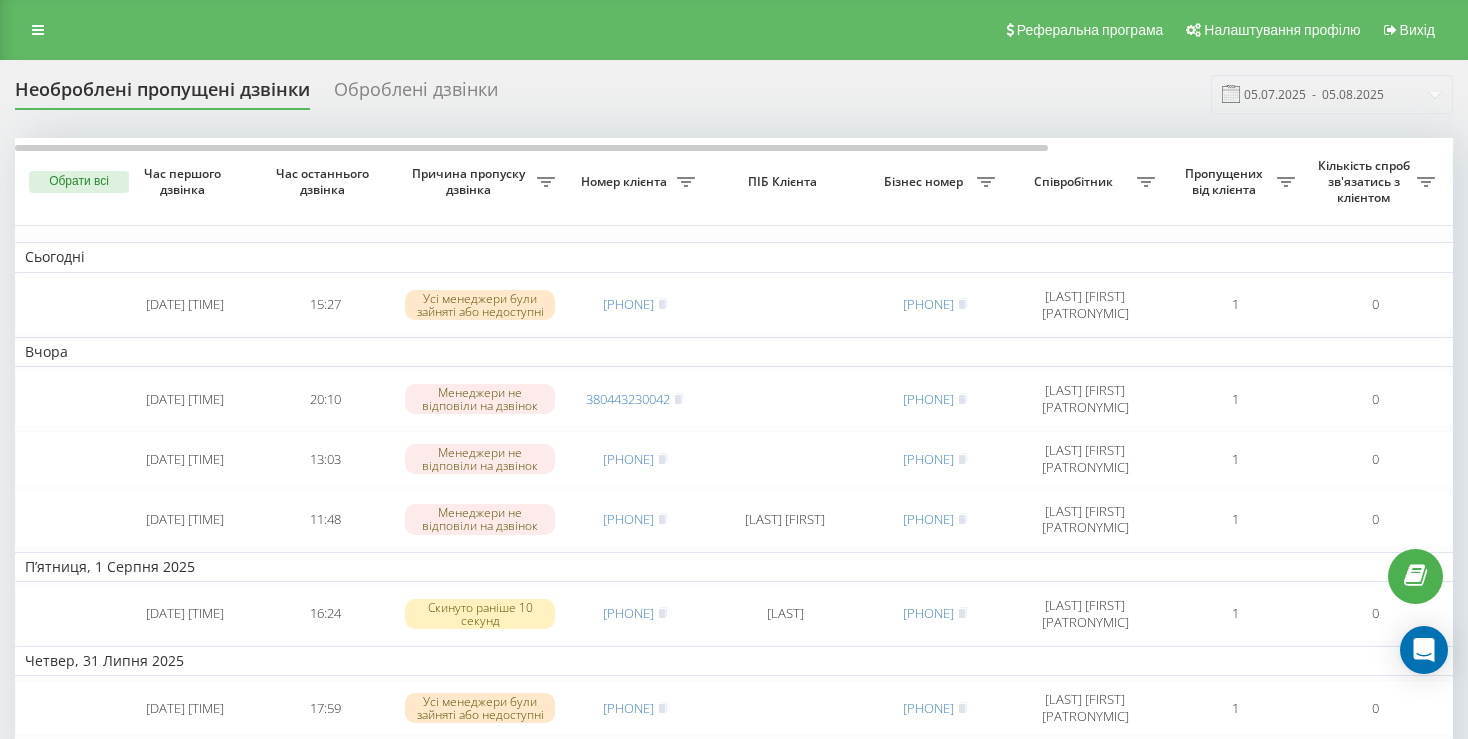 click 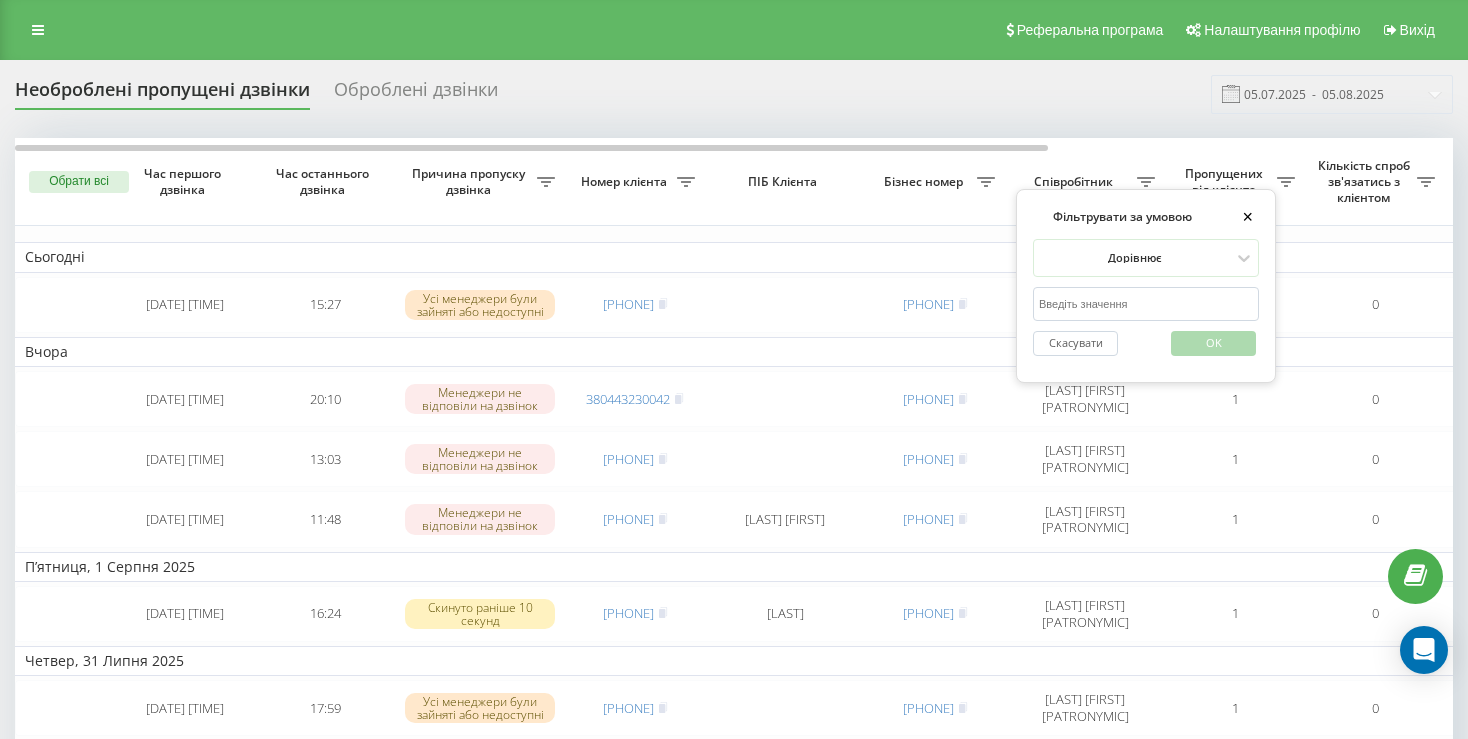 click at bounding box center [1146, 304] 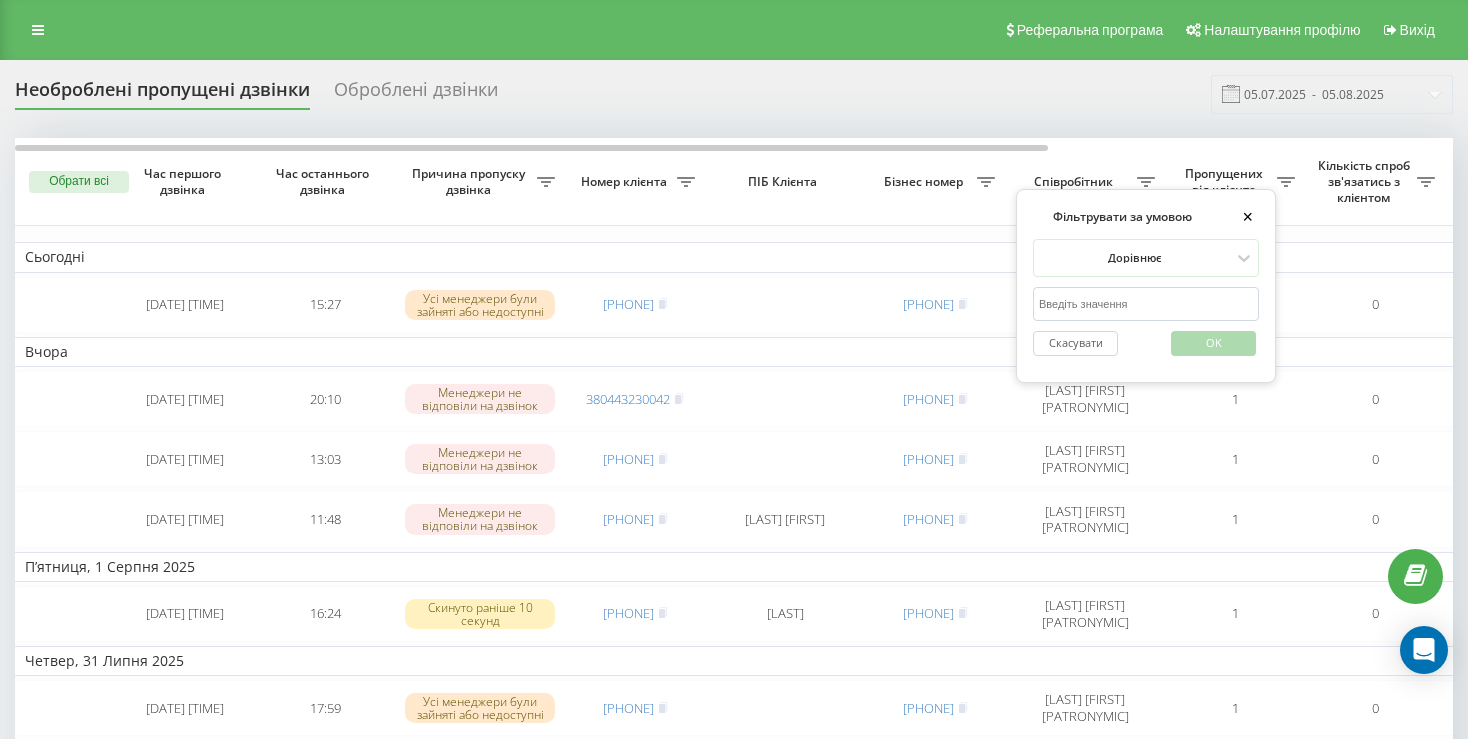 type on "сорока" 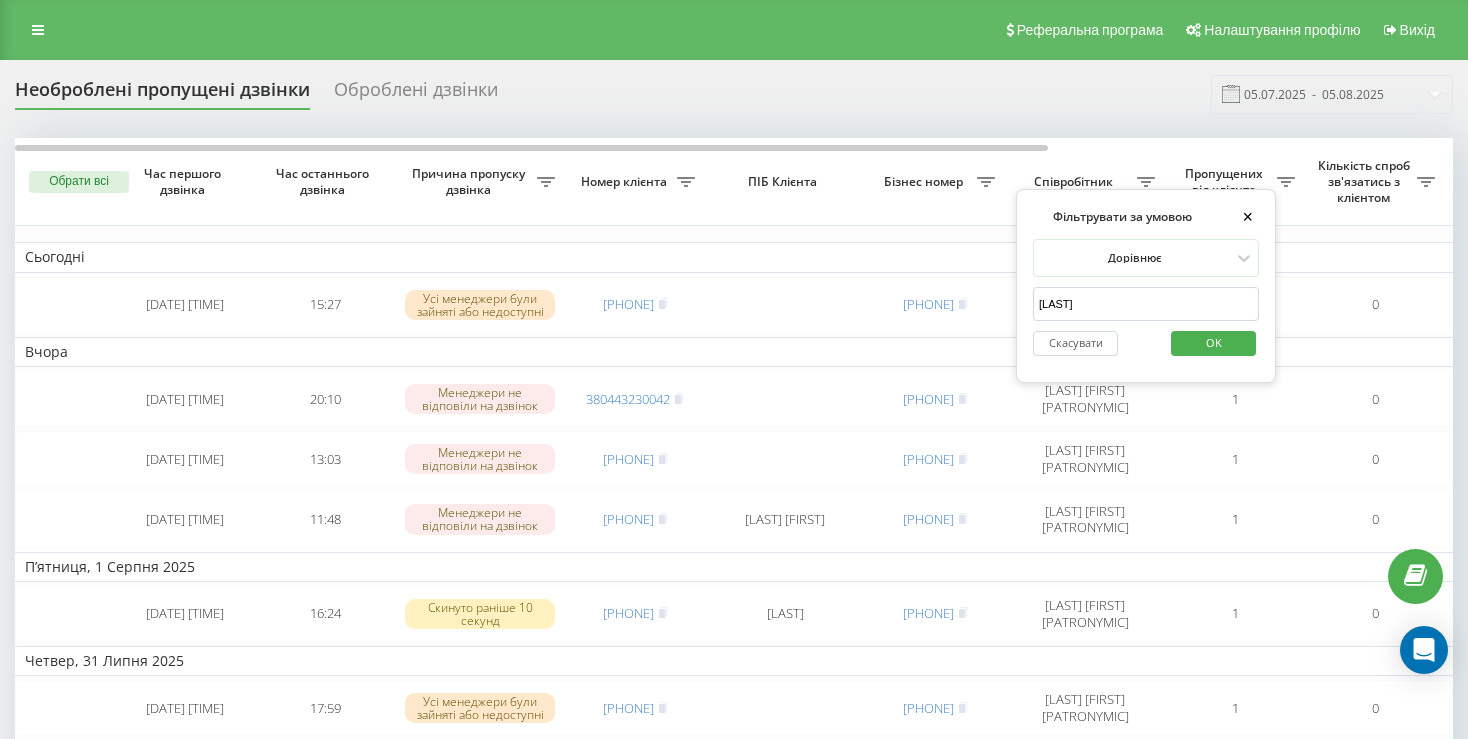 click on "OK" at bounding box center (1214, 342) 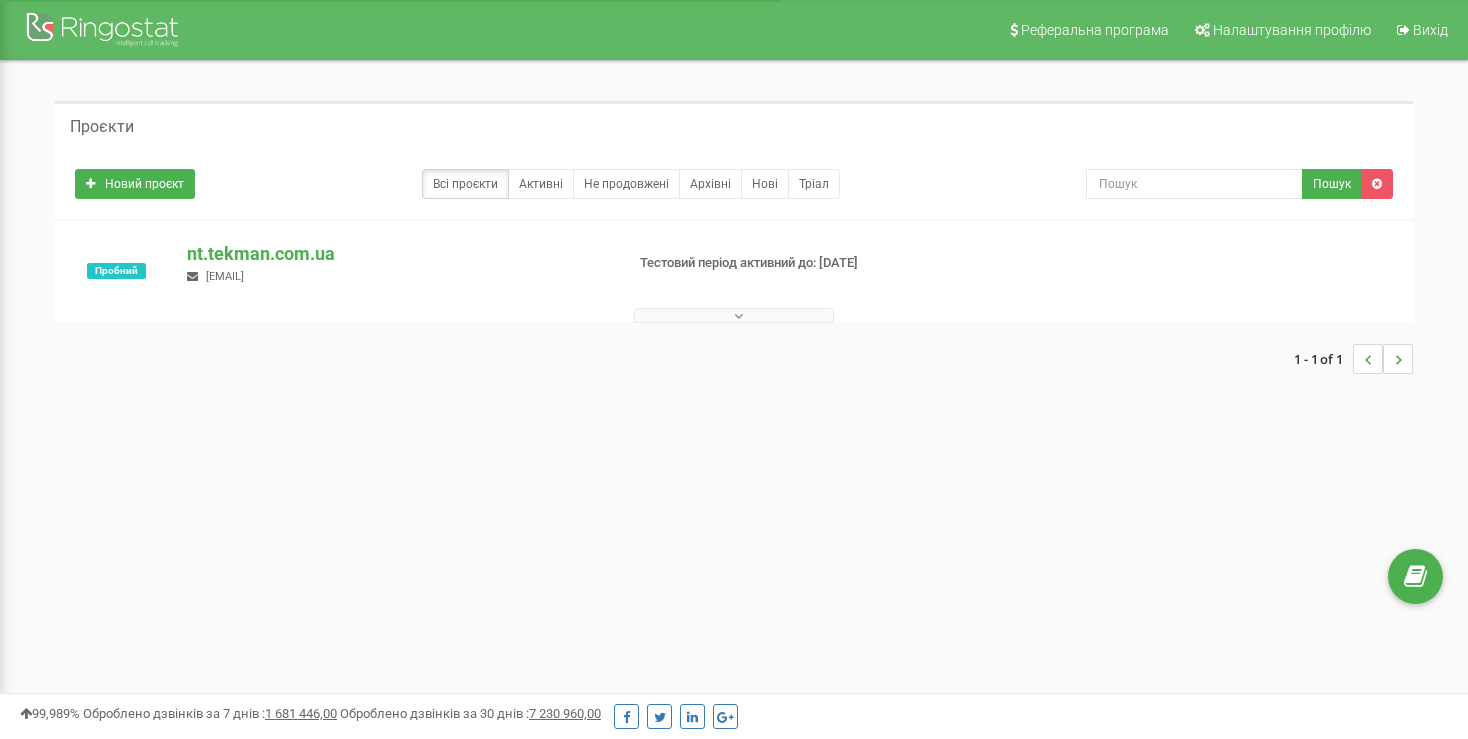 click at bounding box center (734, 315) 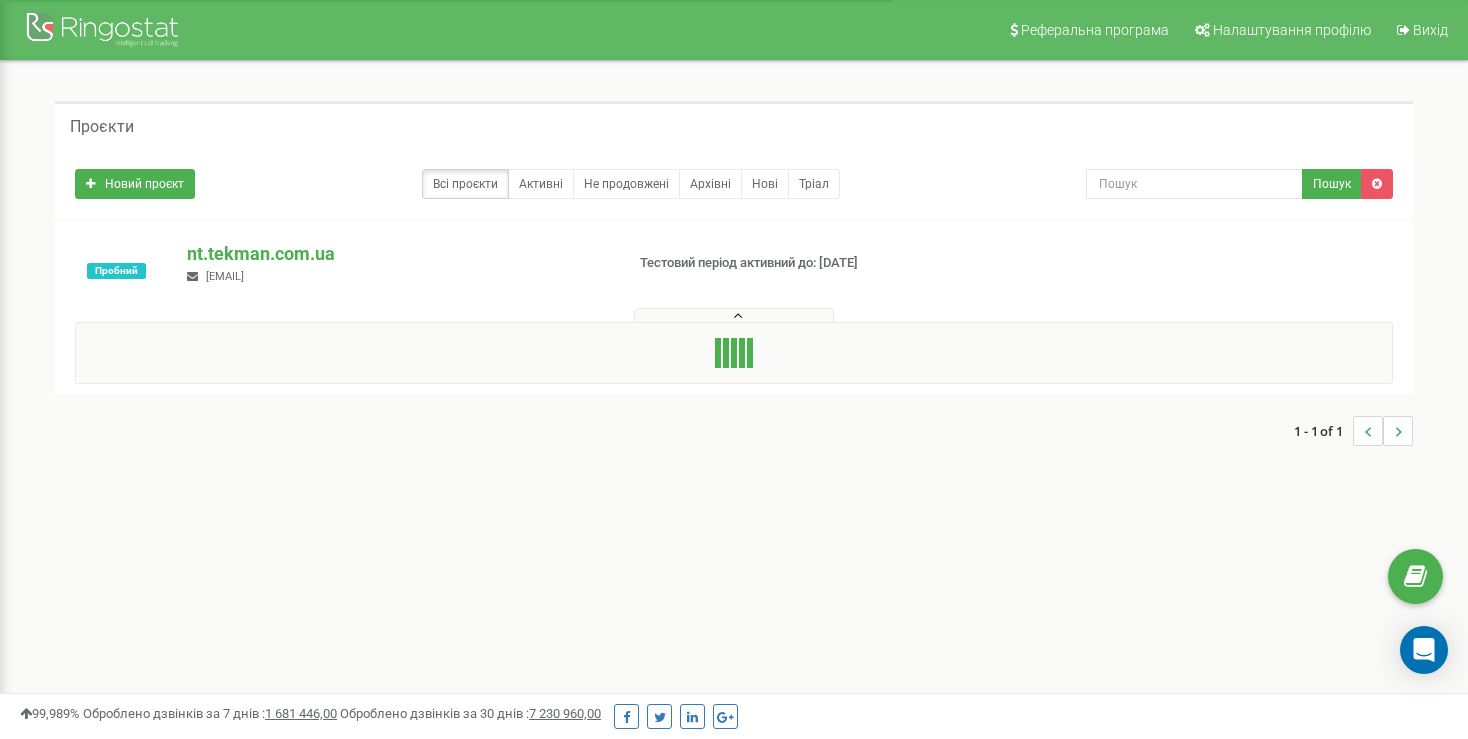 scroll, scrollTop: 0, scrollLeft: 0, axis: both 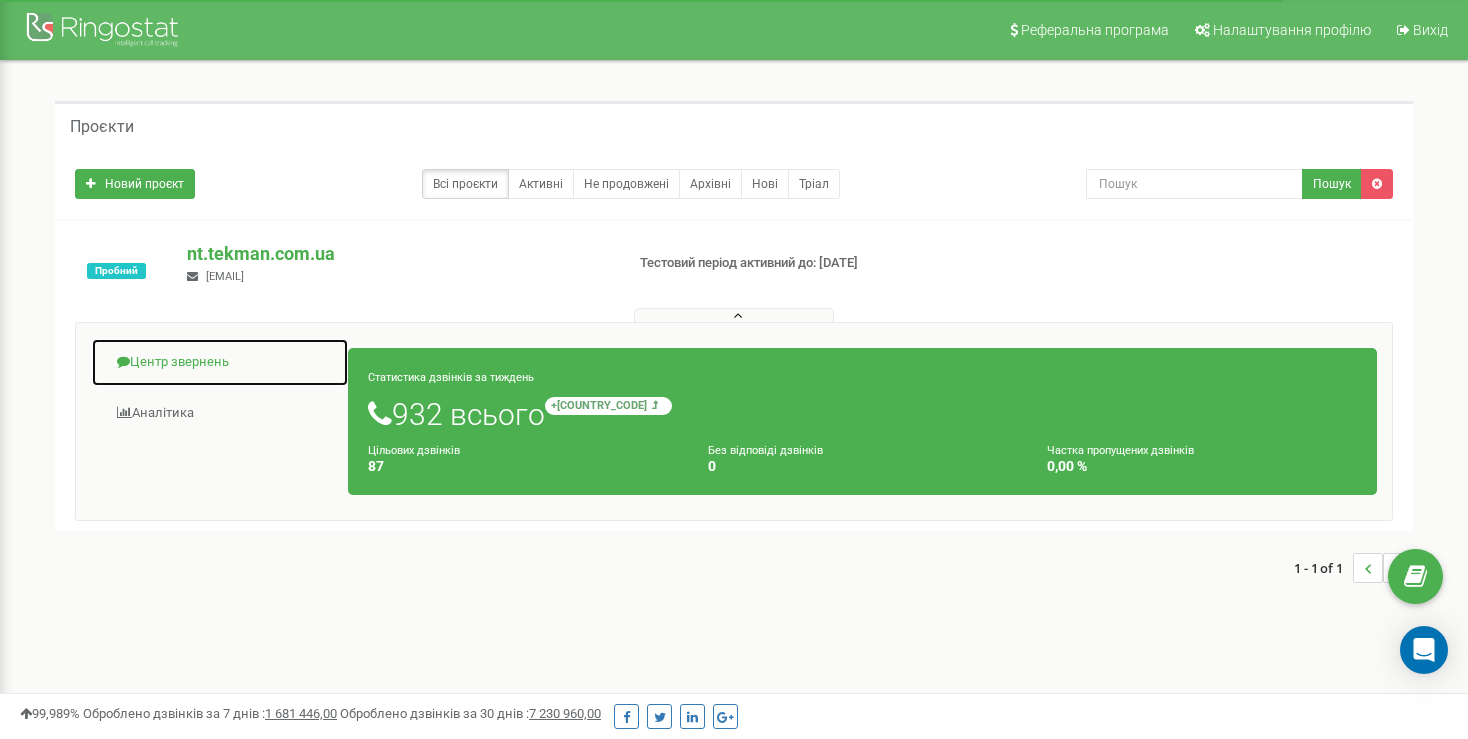 click on "Центр звернень" at bounding box center [220, 362] 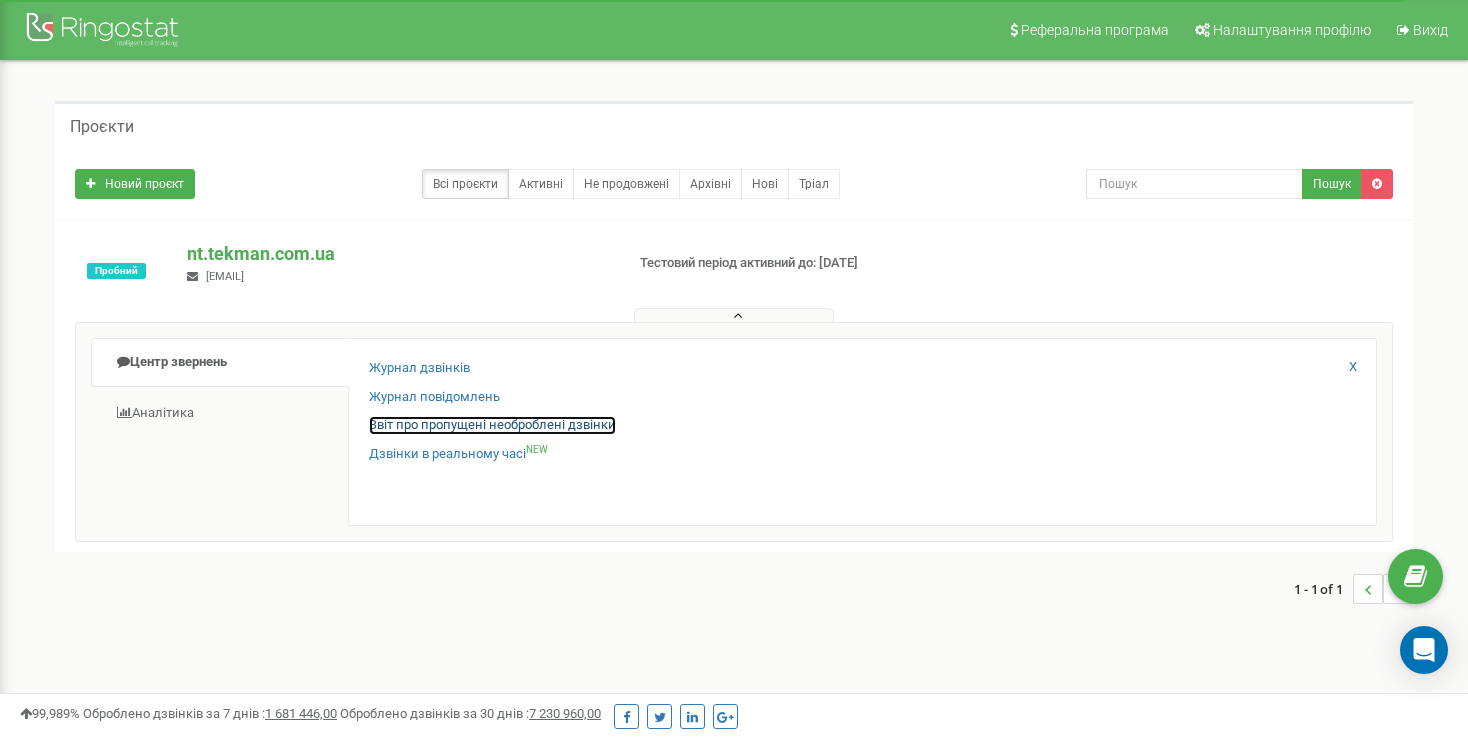 click on "Звіт про пропущені необроблені дзвінки" at bounding box center [492, 425] 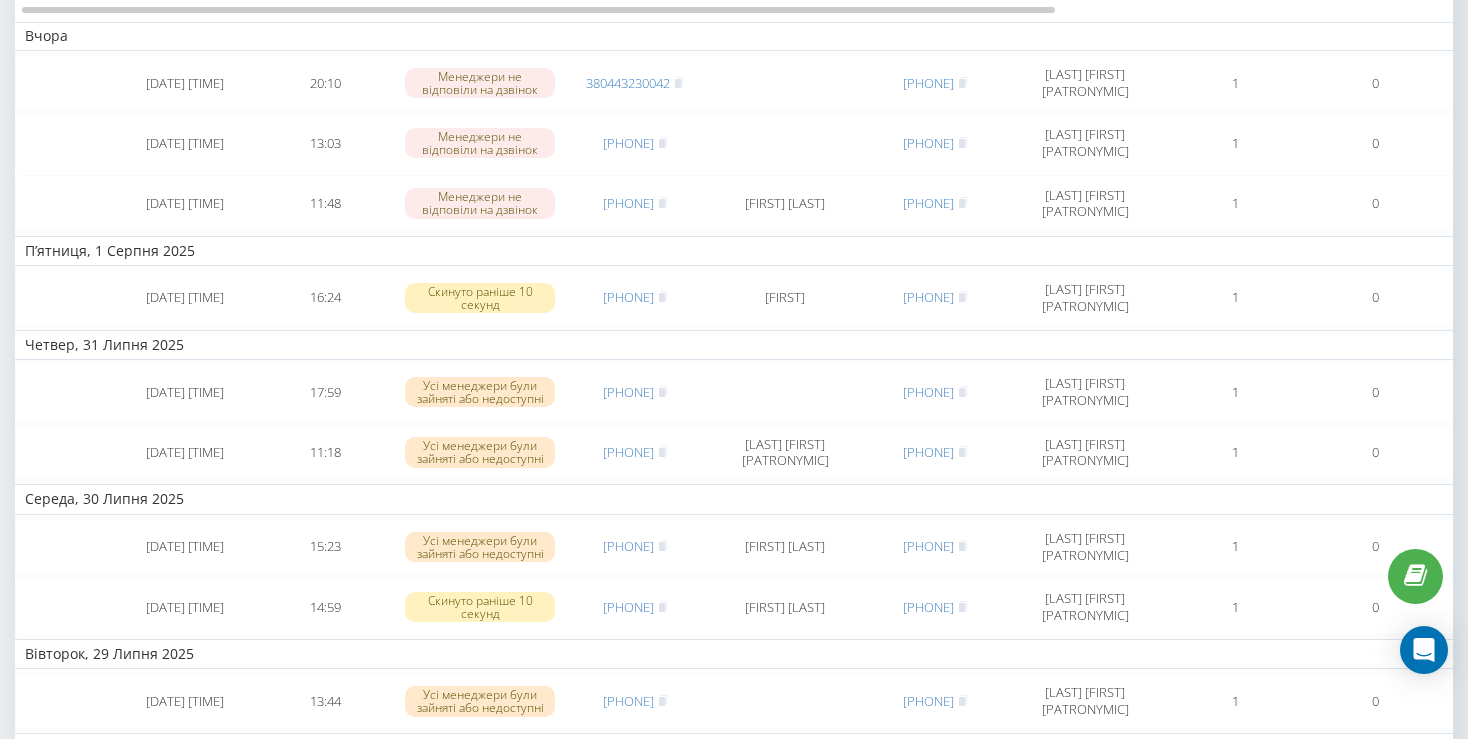 scroll, scrollTop: 0, scrollLeft: 0, axis: both 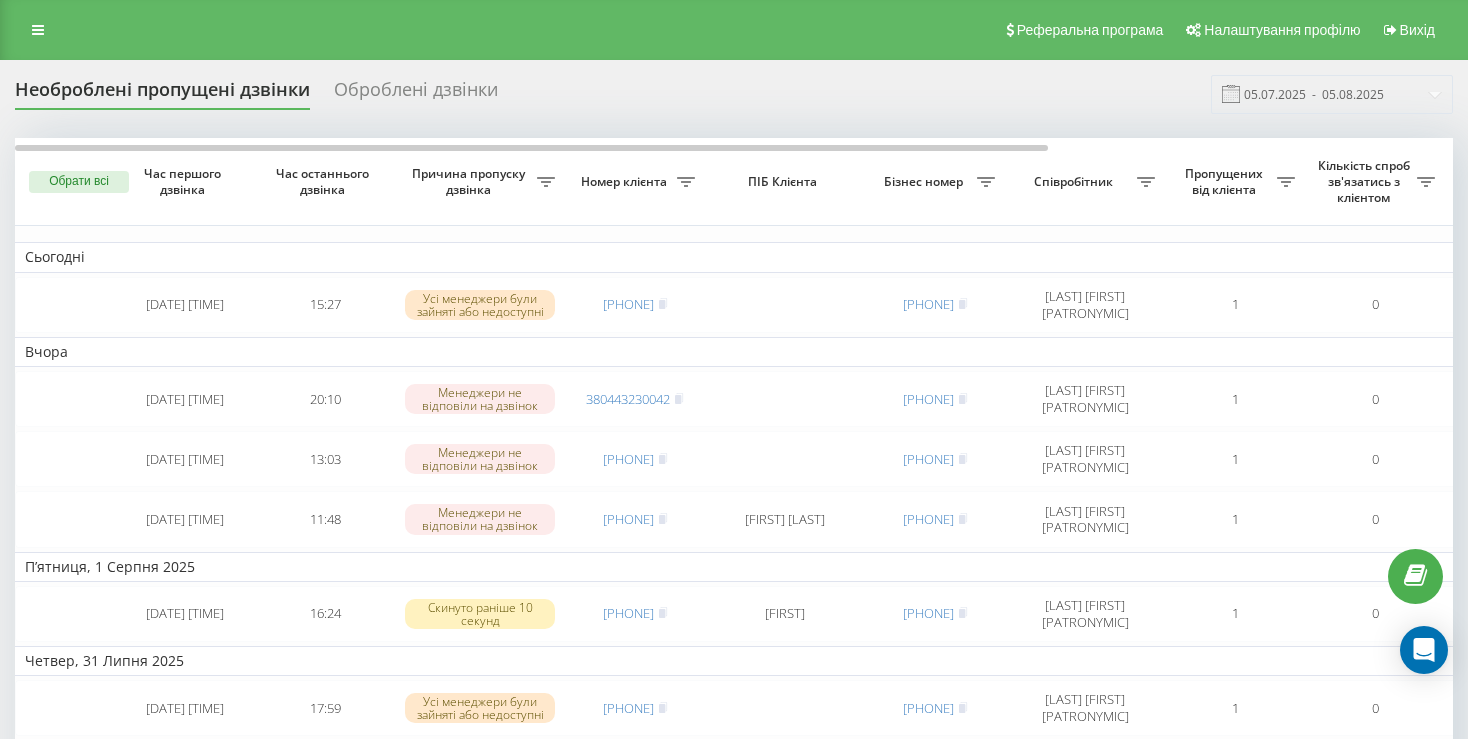 click on "Оброблені дзвінки" at bounding box center (416, 94) 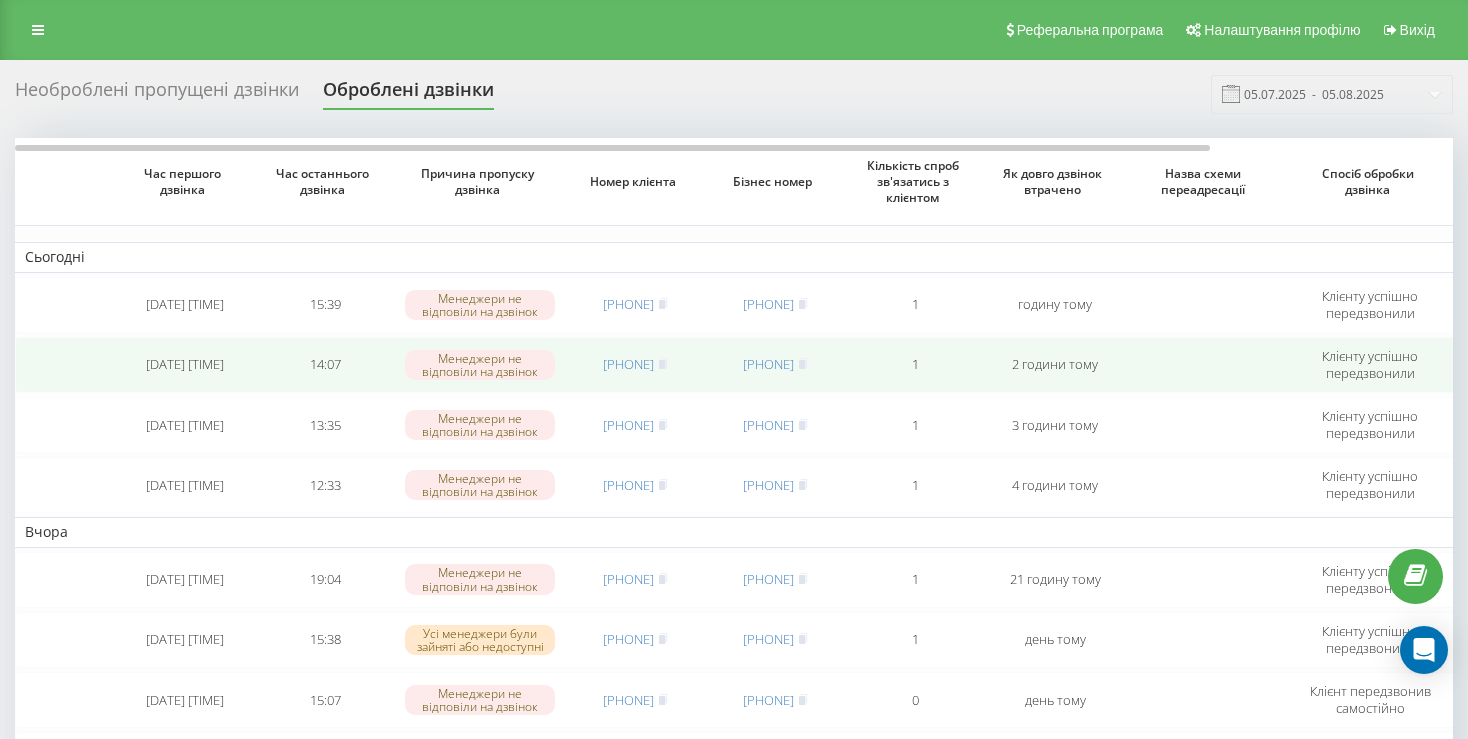 scroll, scrollTop: 0, scrollLeft: 0, axis: both 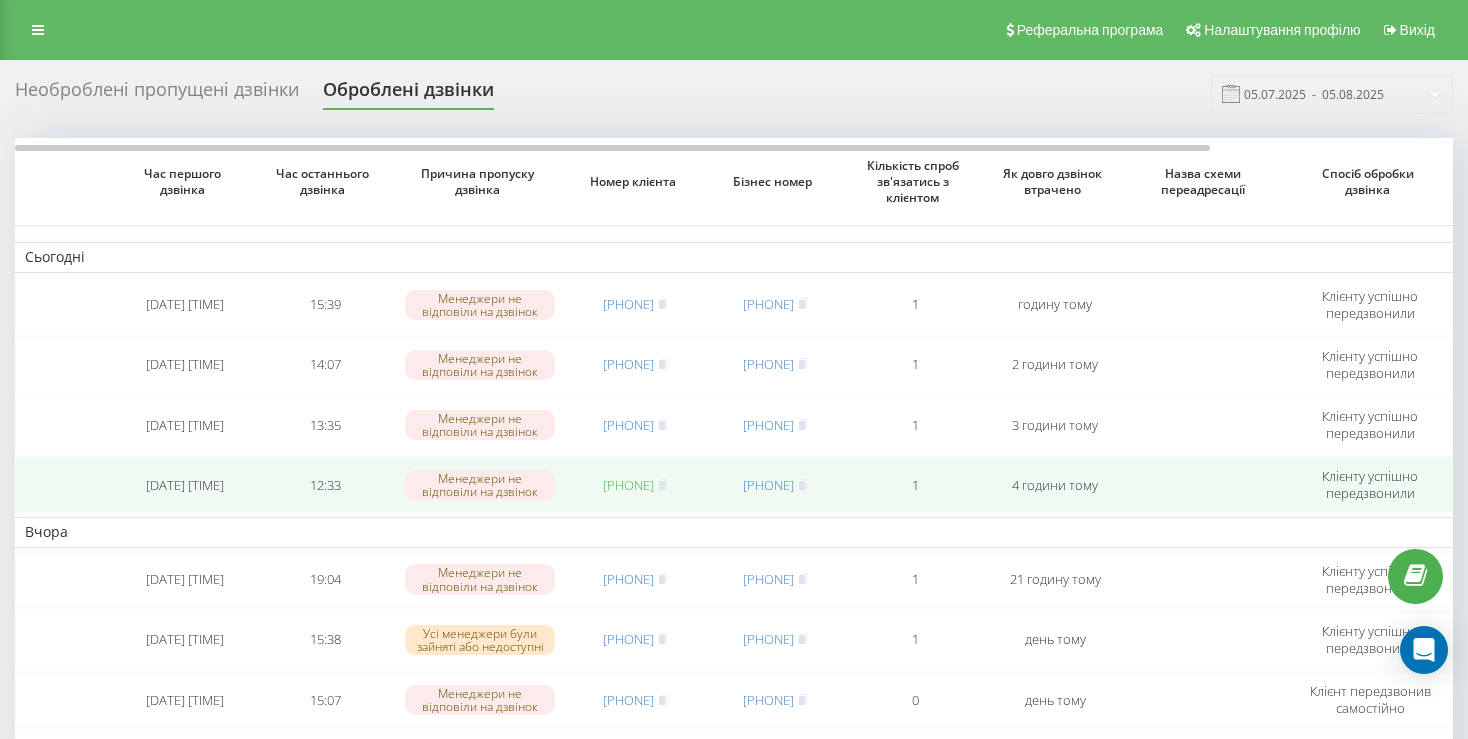 drag, startPoint x: 673, startPoint y: 475, endPoint x: 596, endPoint y: 478, distance: 77.05842 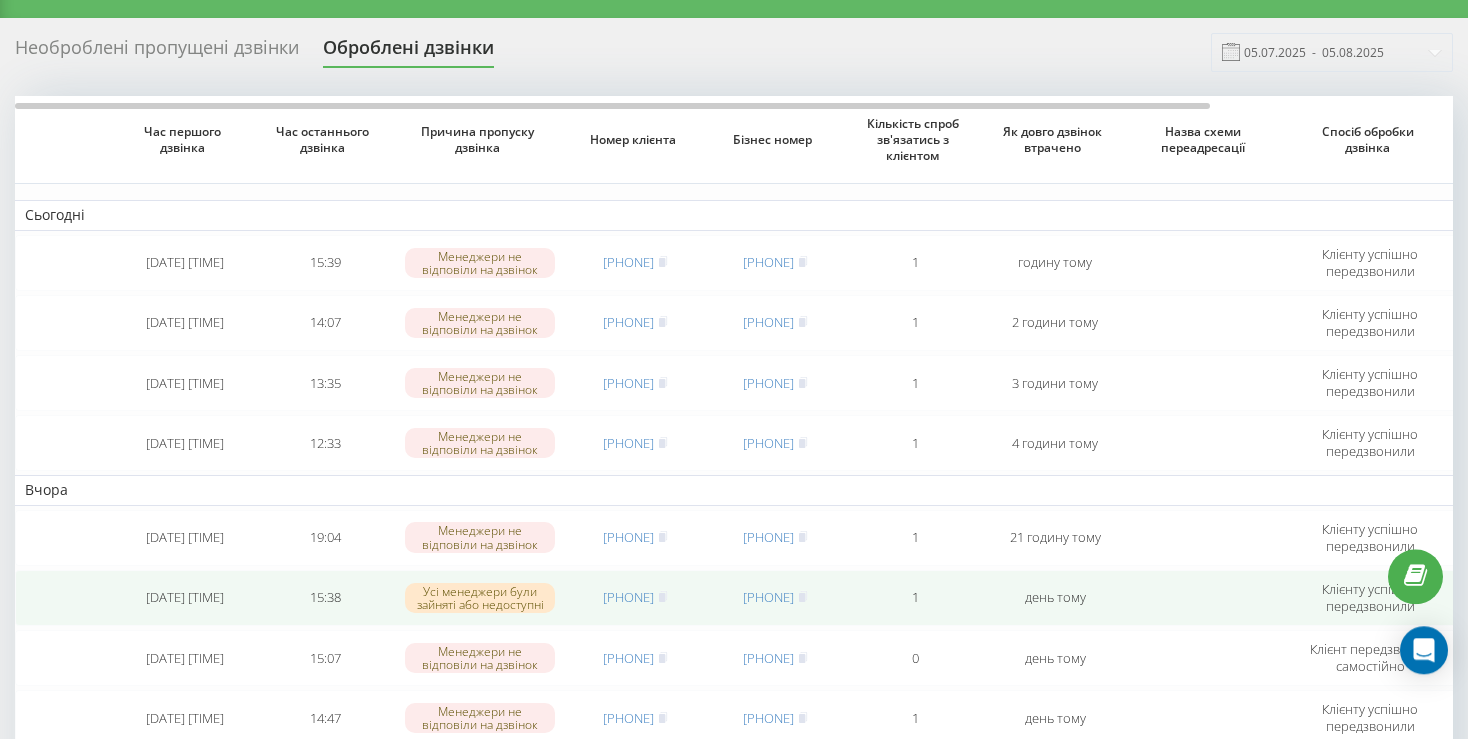 scroll, scrollTop: 0, scrollLeft: 0, axis: both 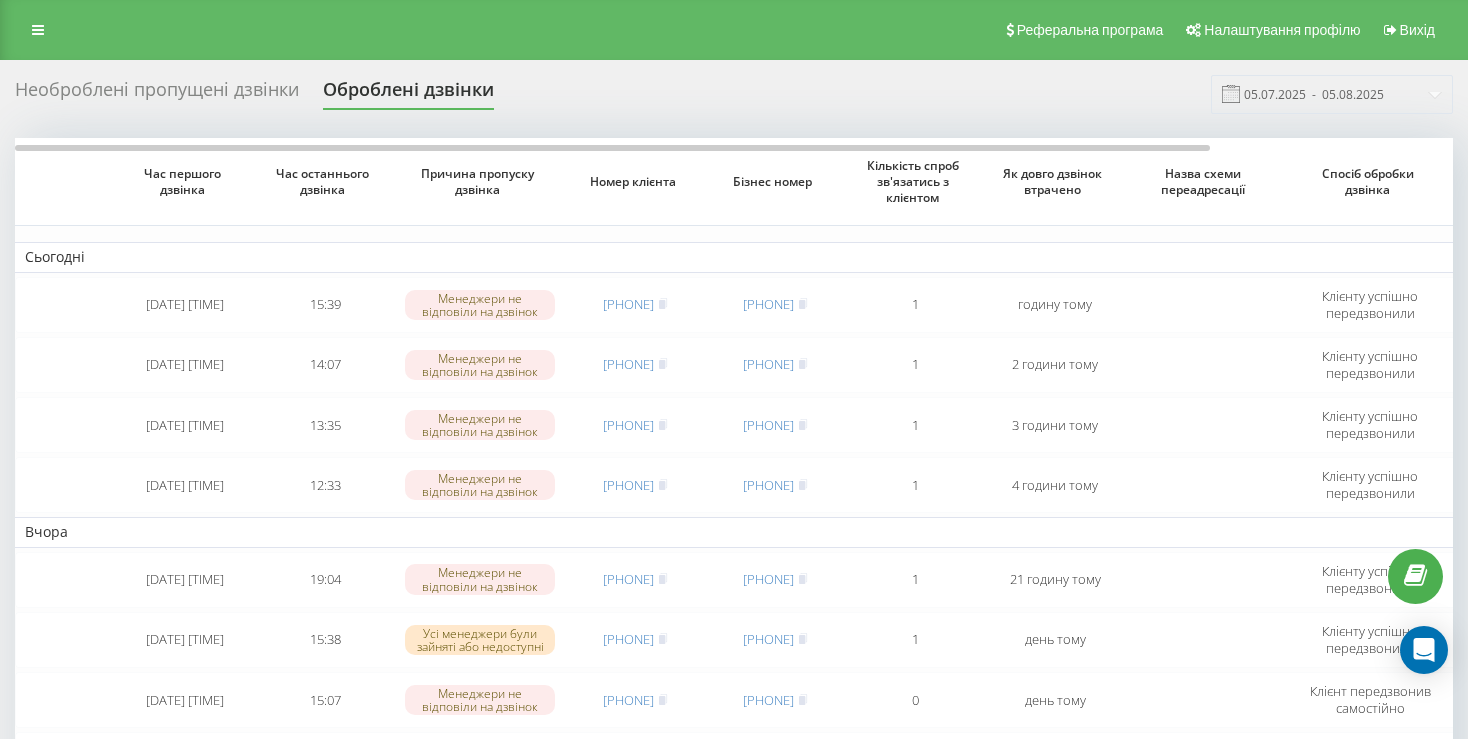 click on "Необроблені пропущені дзвінки" at bounding box center (157, 94) 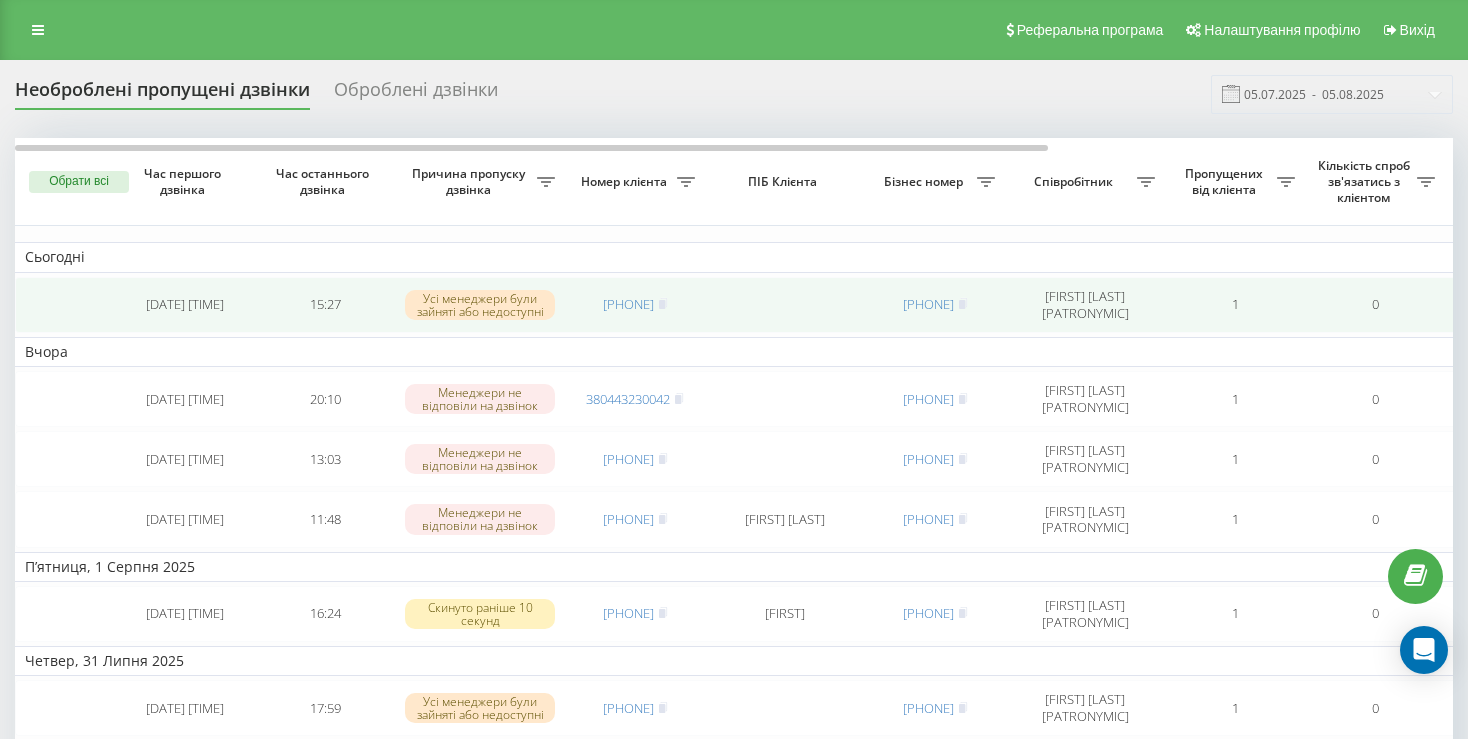 scroll, scrollTop: 0, scrollLeft: 0, axis: both 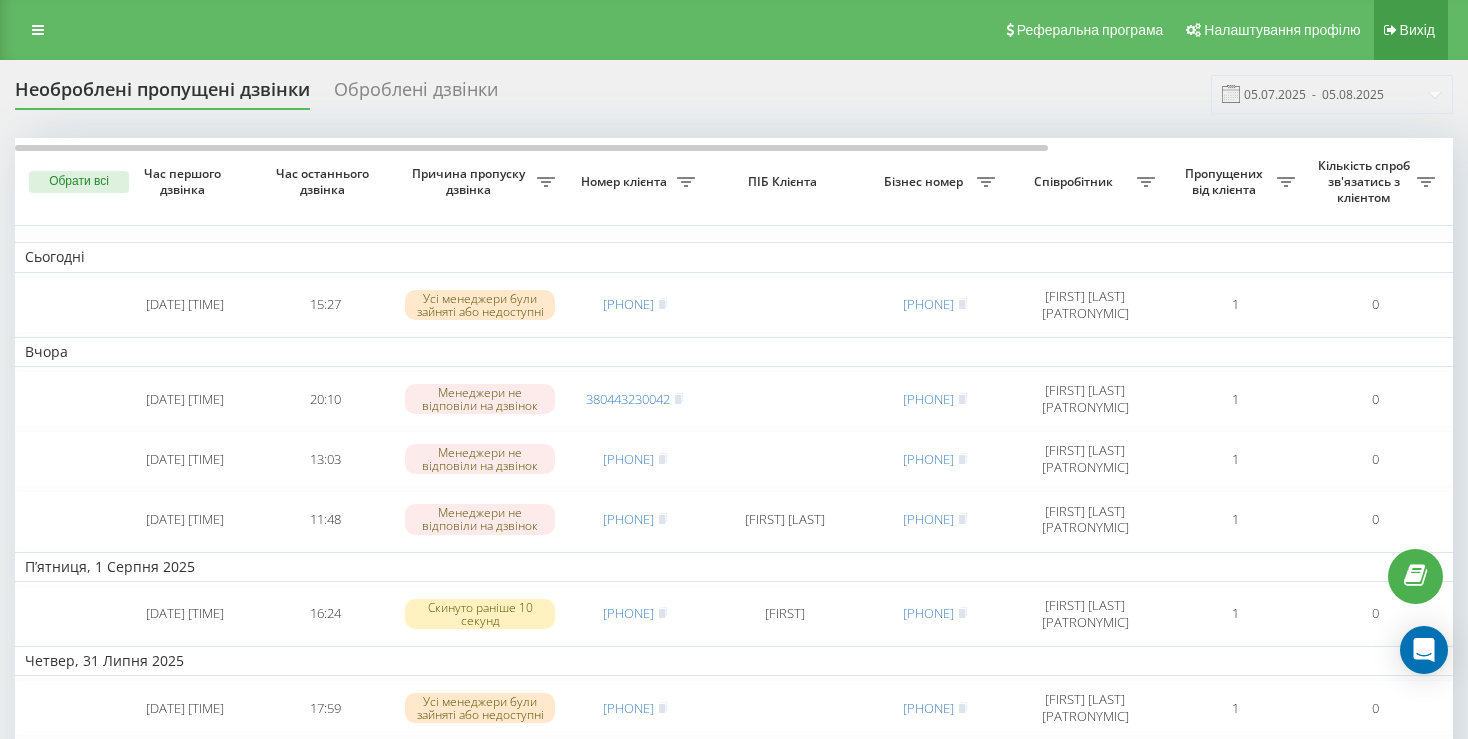 click at bounding box center (1390, 30) 